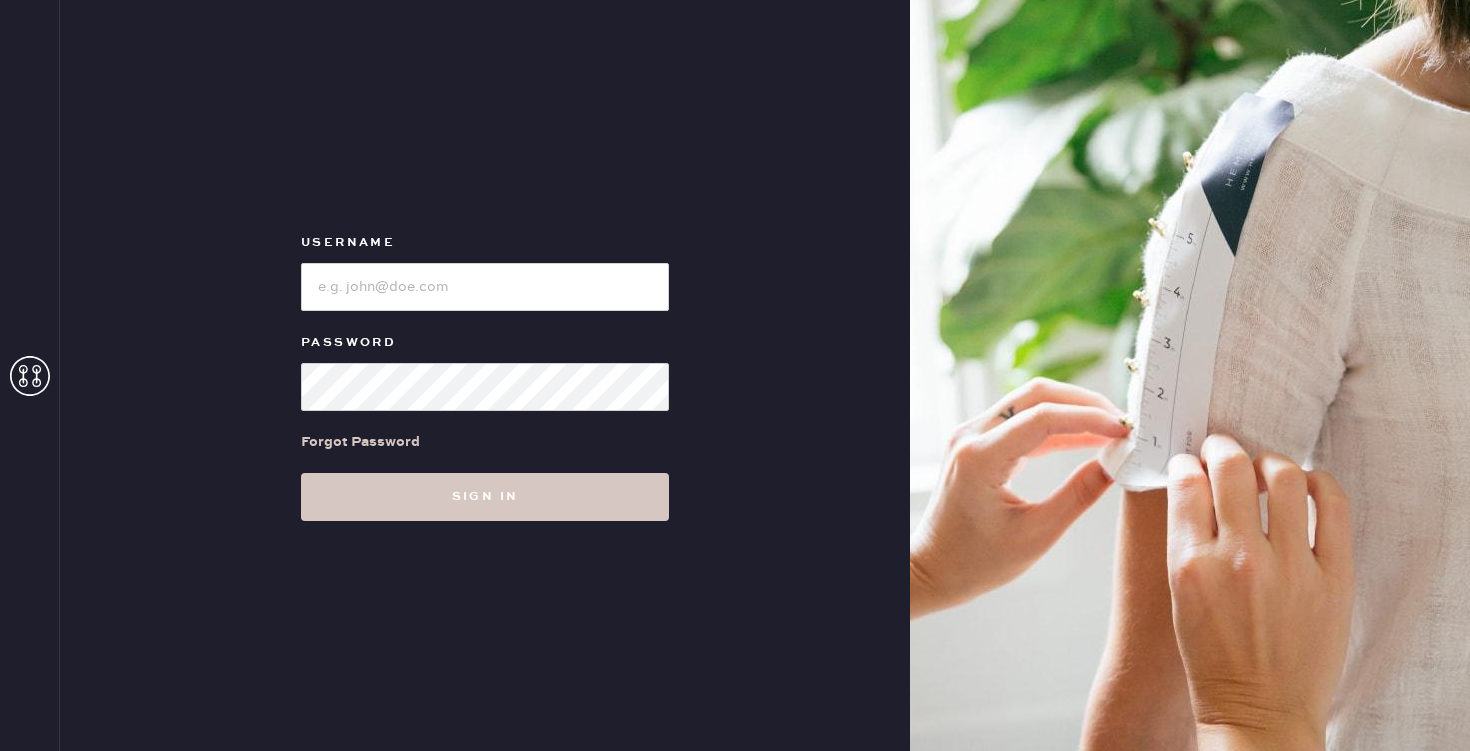scroll, scrollTop: 0, scrollLeft: 0, axis: both 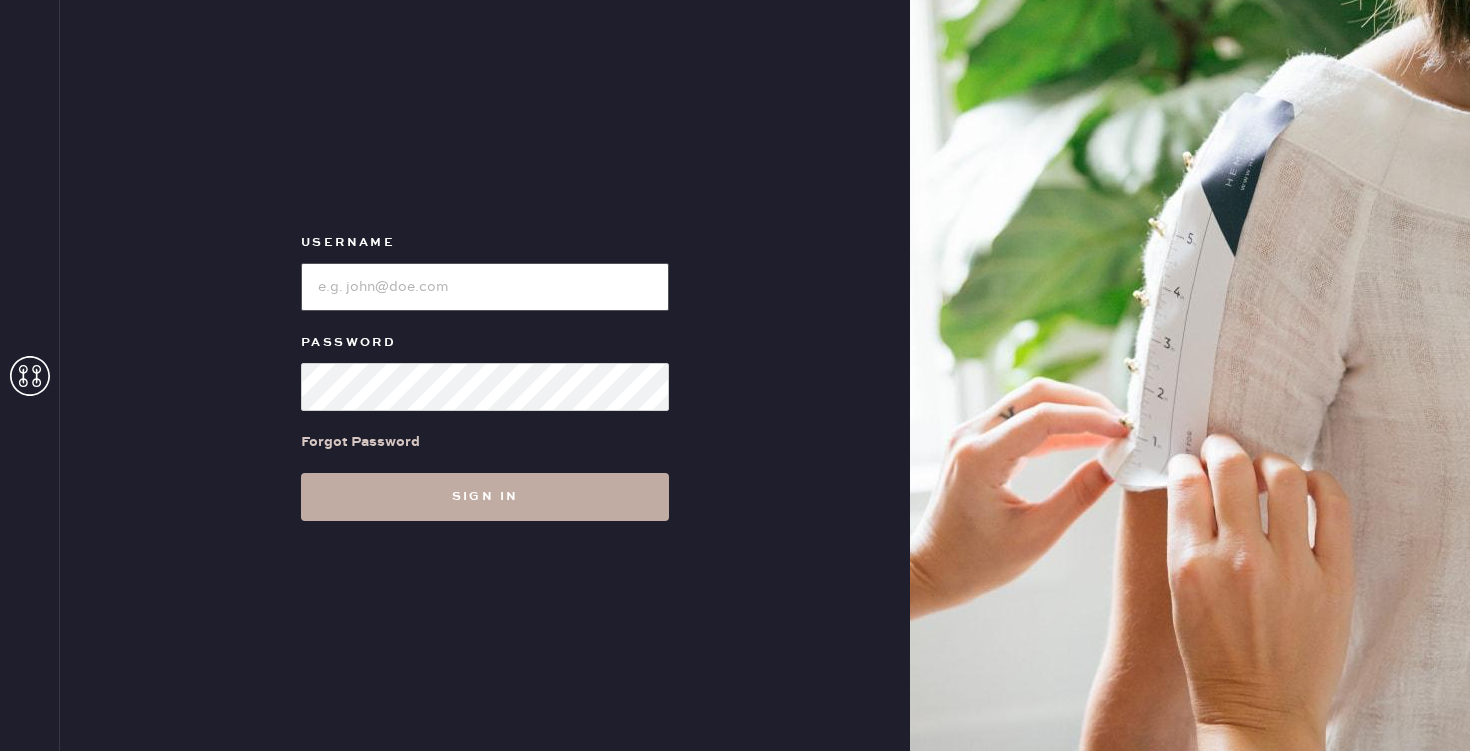 type on "reformationbroadwayplaza" 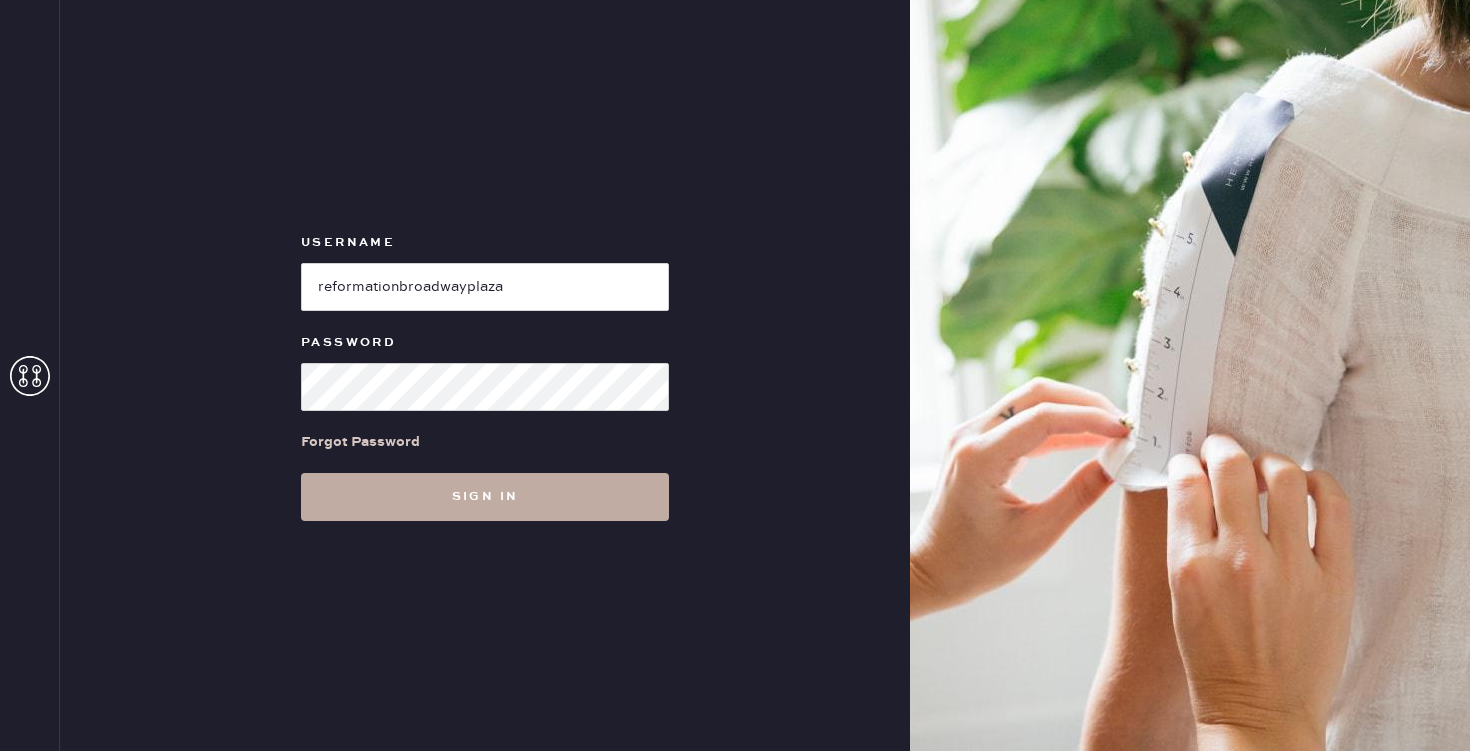 click on "Sign in" at bounding box center [485, 497] 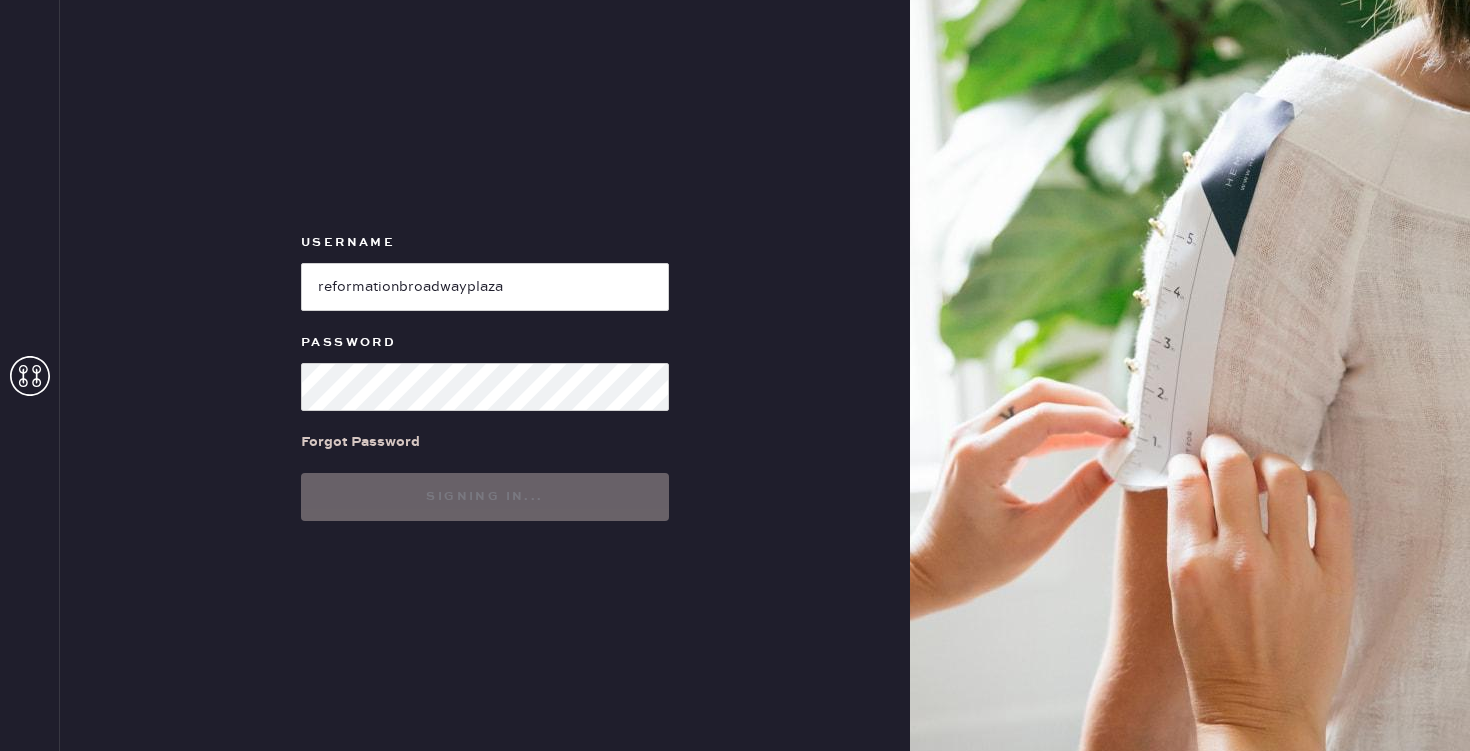 scroll, scrollTop: 0, scrollLeft: 0, axis: both 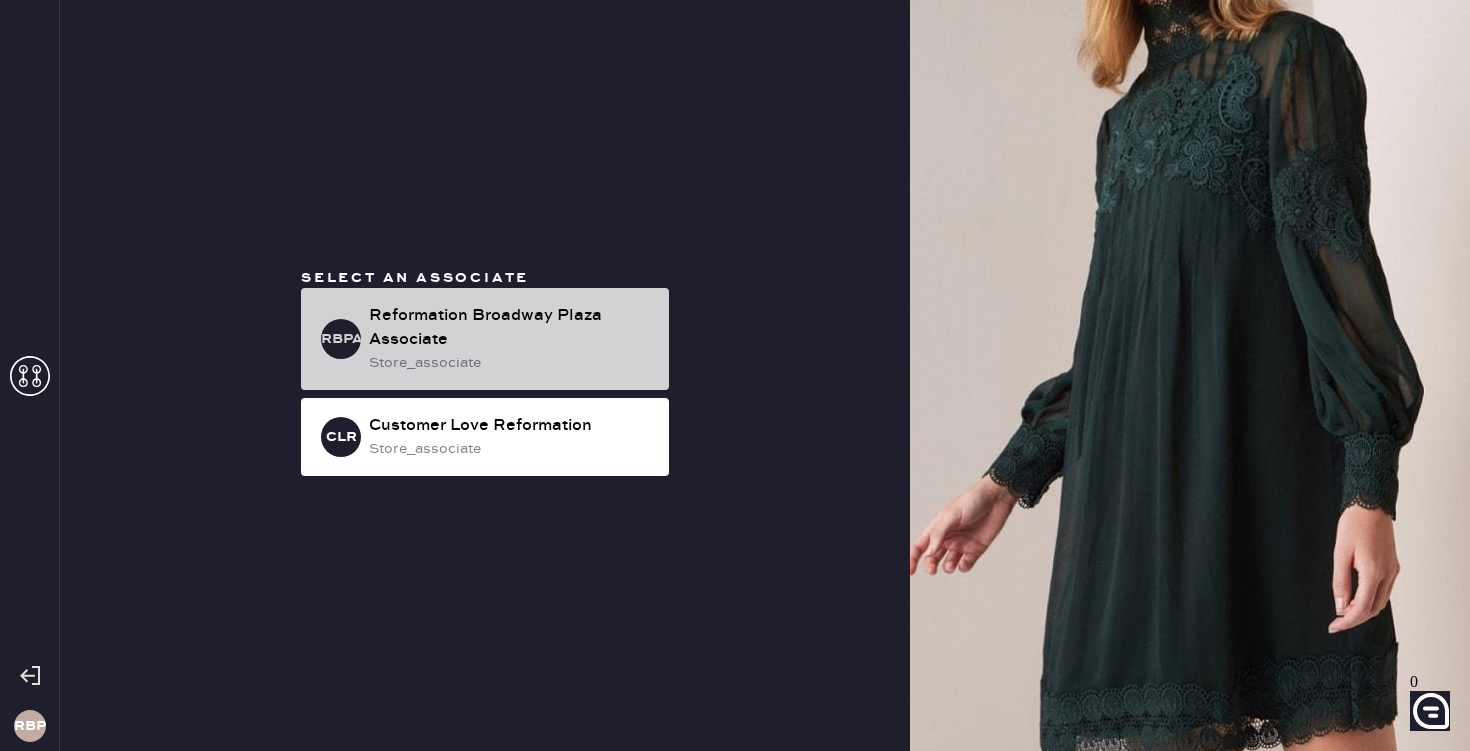 click on "RBPA Reformation Broadway Plaza Associate store_associate" at bounding box center (485, 339) 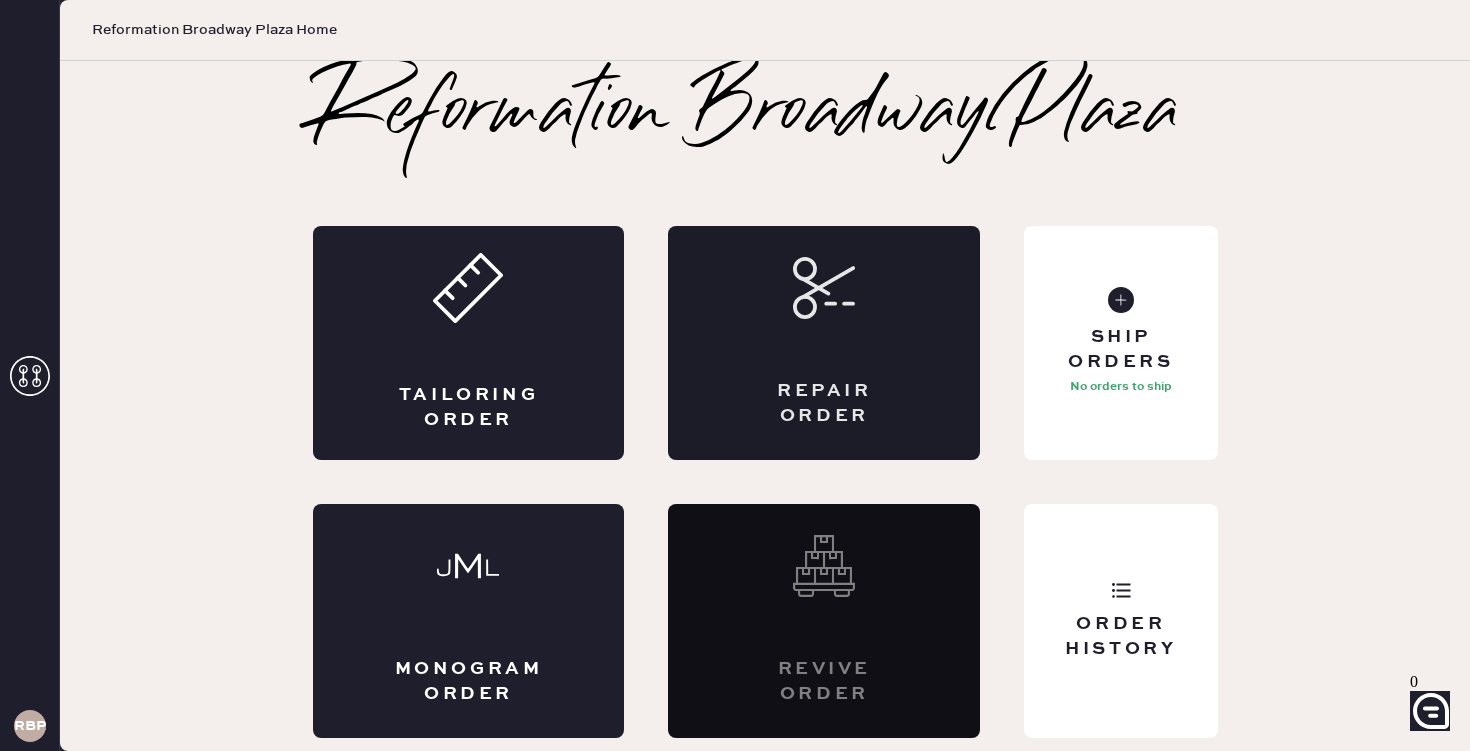 click on "Repair Order" at bounding box center (824, 404) 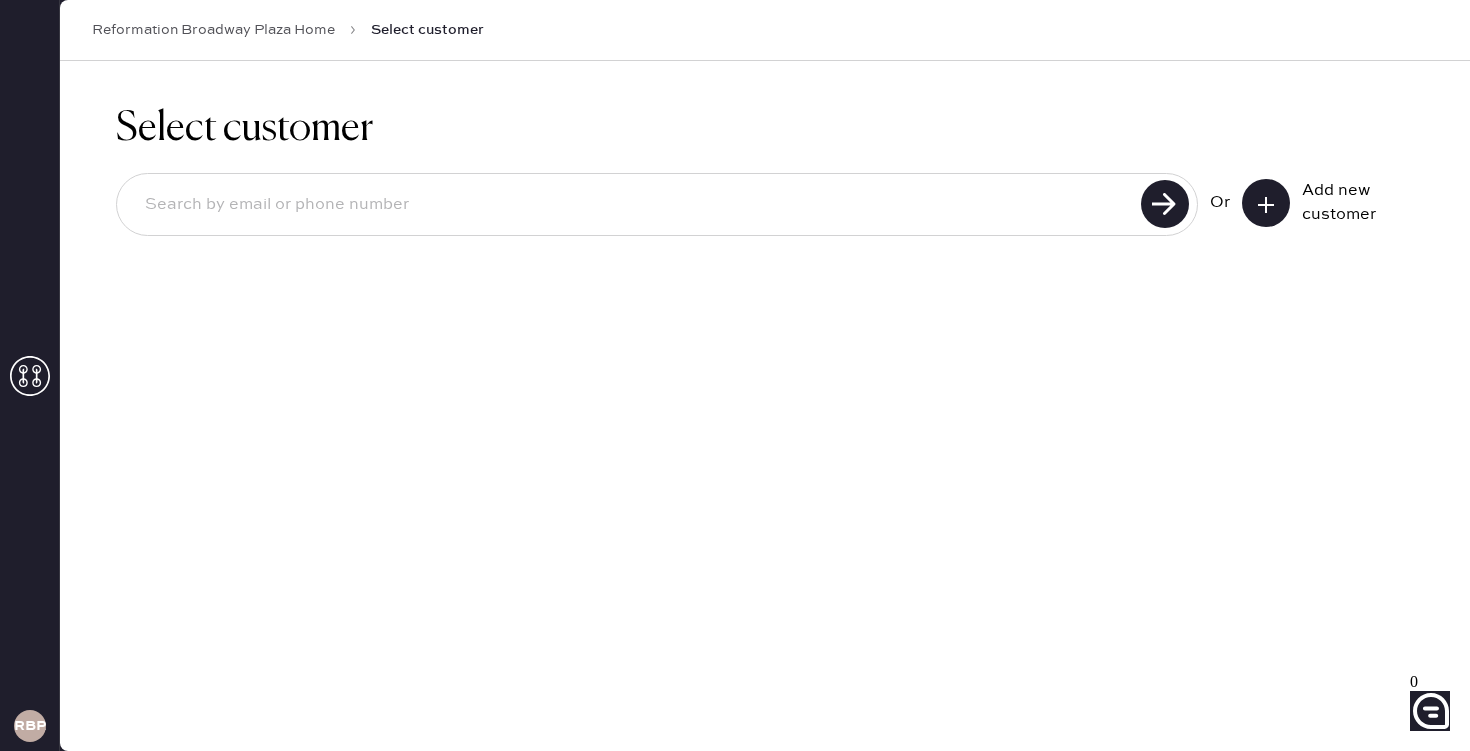click at bounding box center [632, 205] 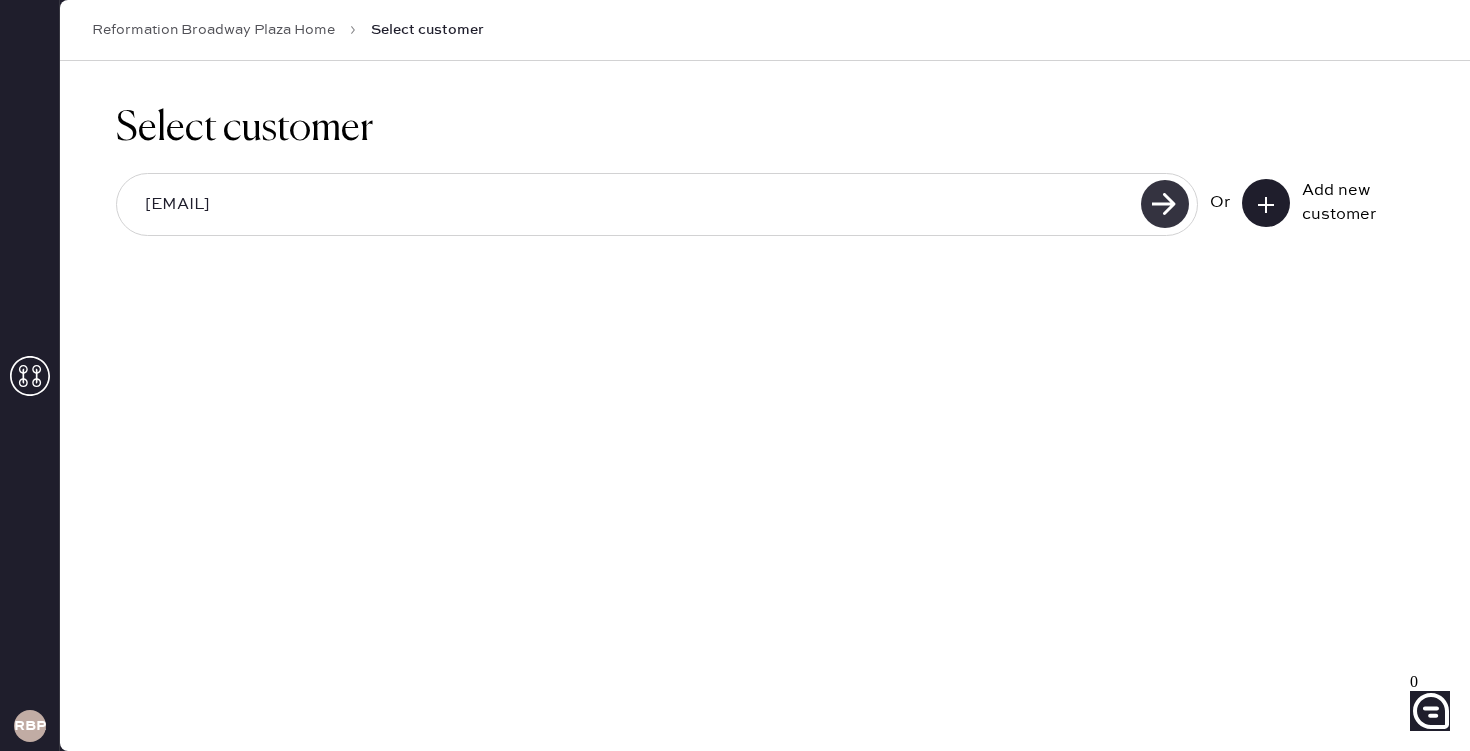 type on "[EMAIL]" 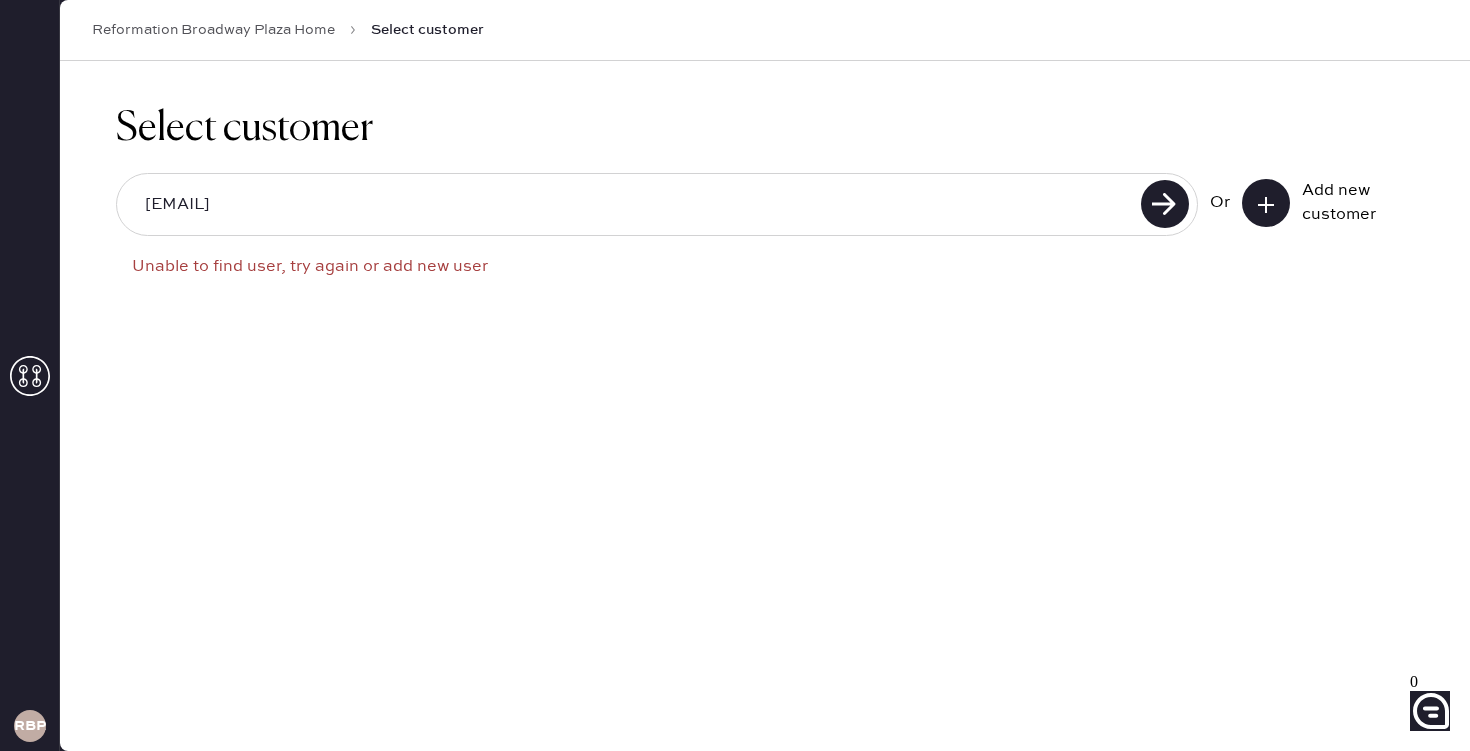click on "Or Add new customer" at bounding box center (1312, 203) 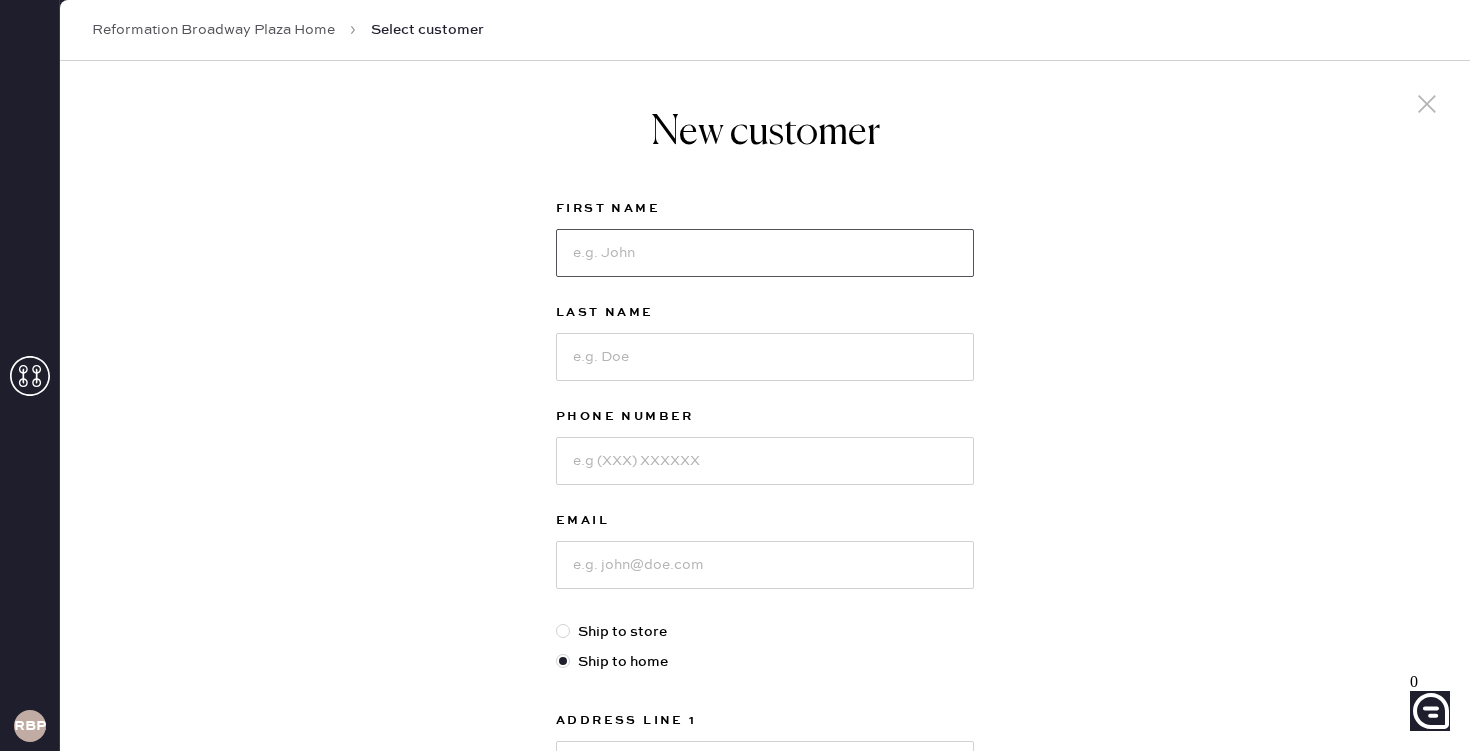 click at bounding box center (765, 253) 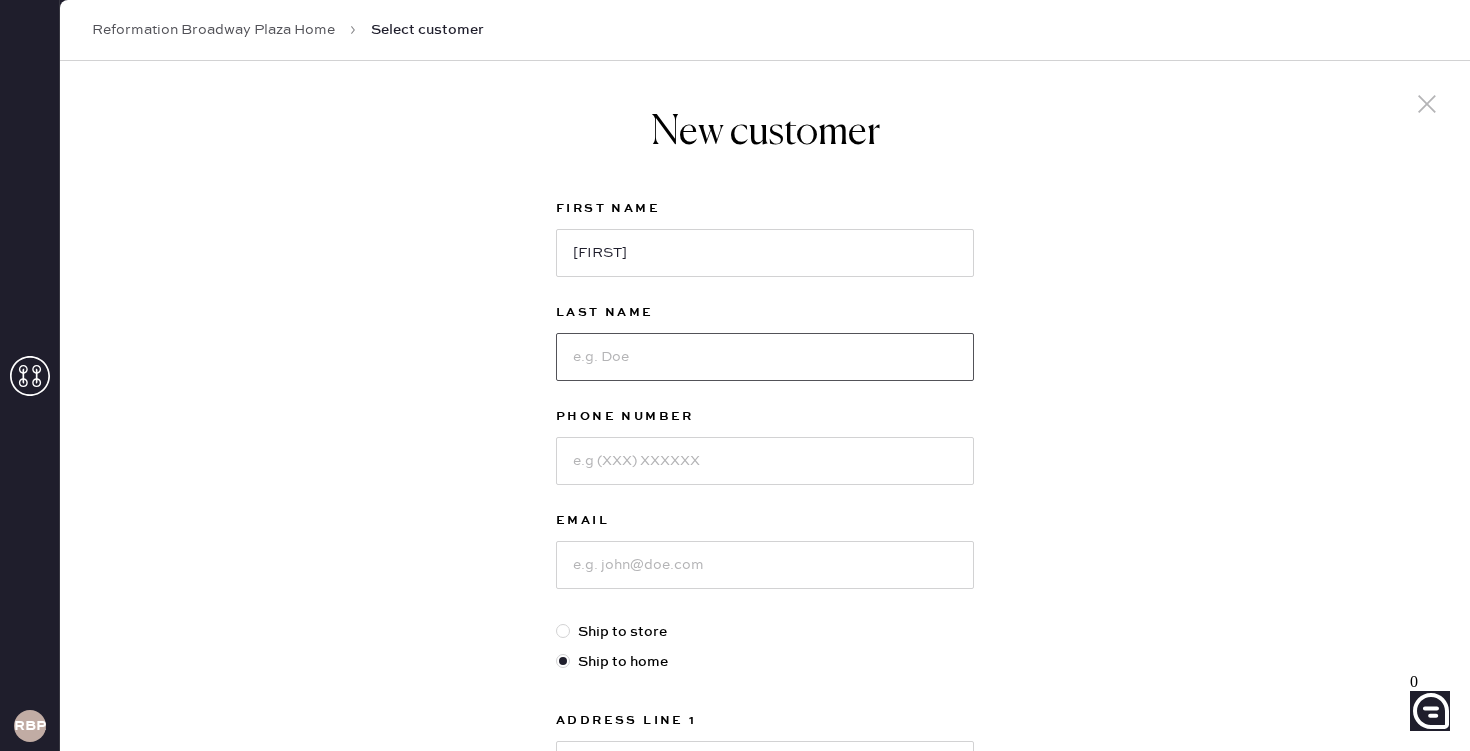 click at bounding box center (765, 357) 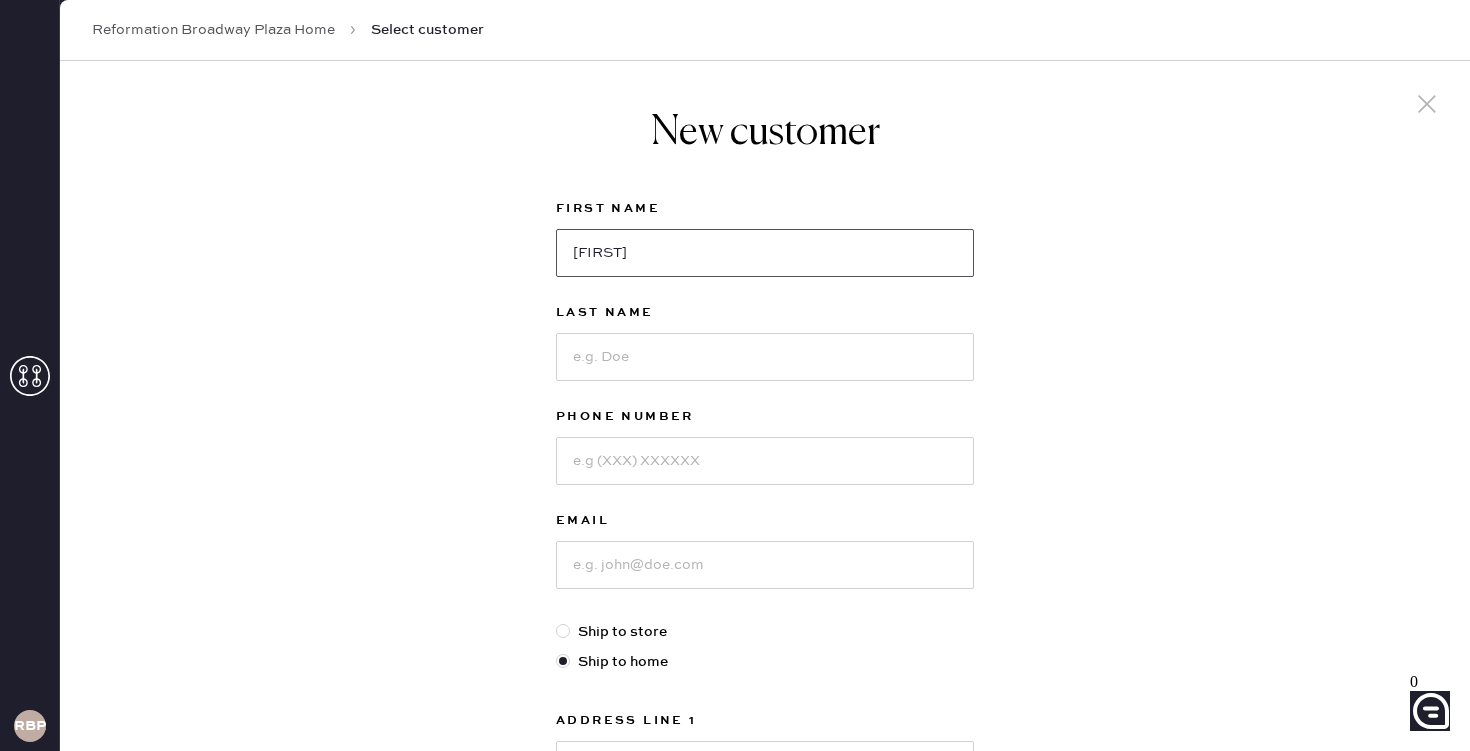 drag, startPoint x: 680, startPoint y: 248, endPoint x: 484, endPoint y: 251, distance: 196.02296 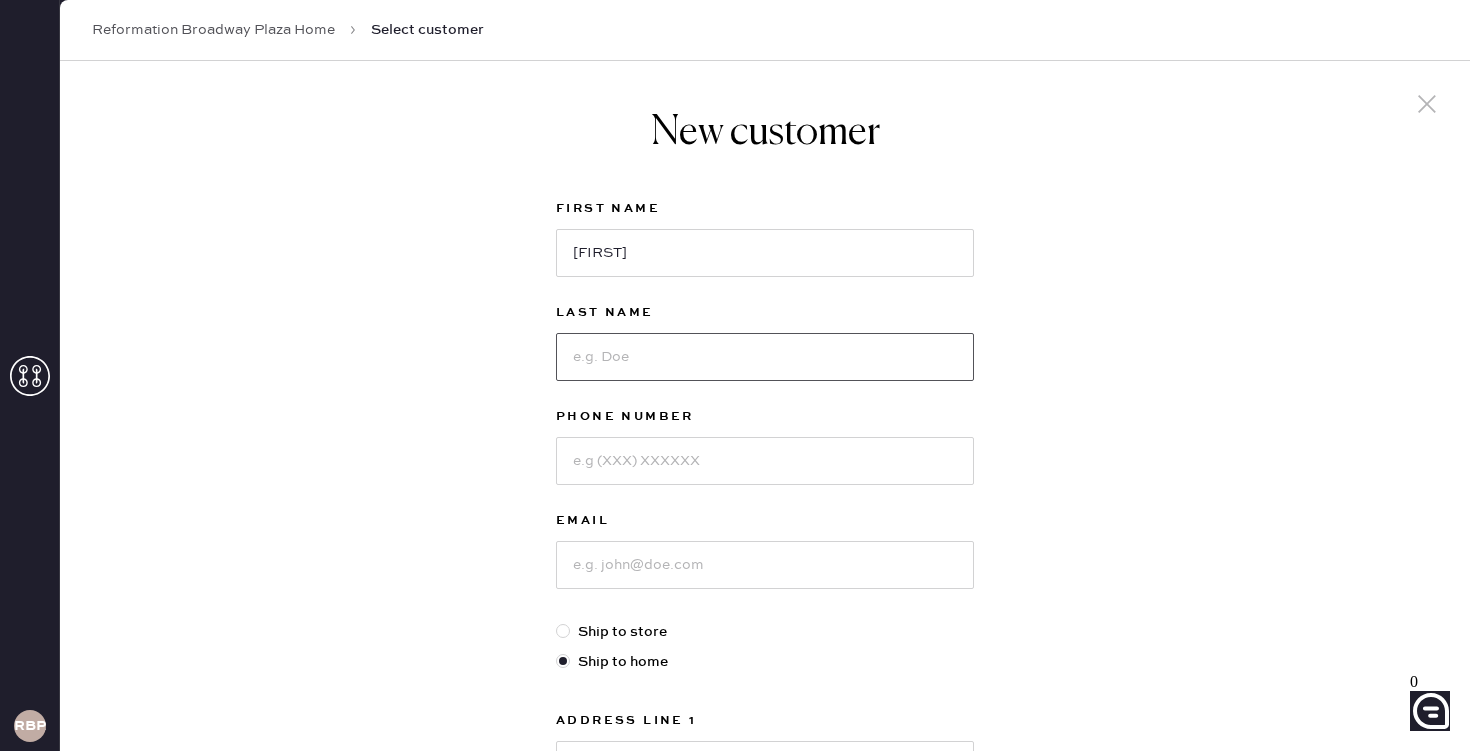 click at bounding box center (765, 357) 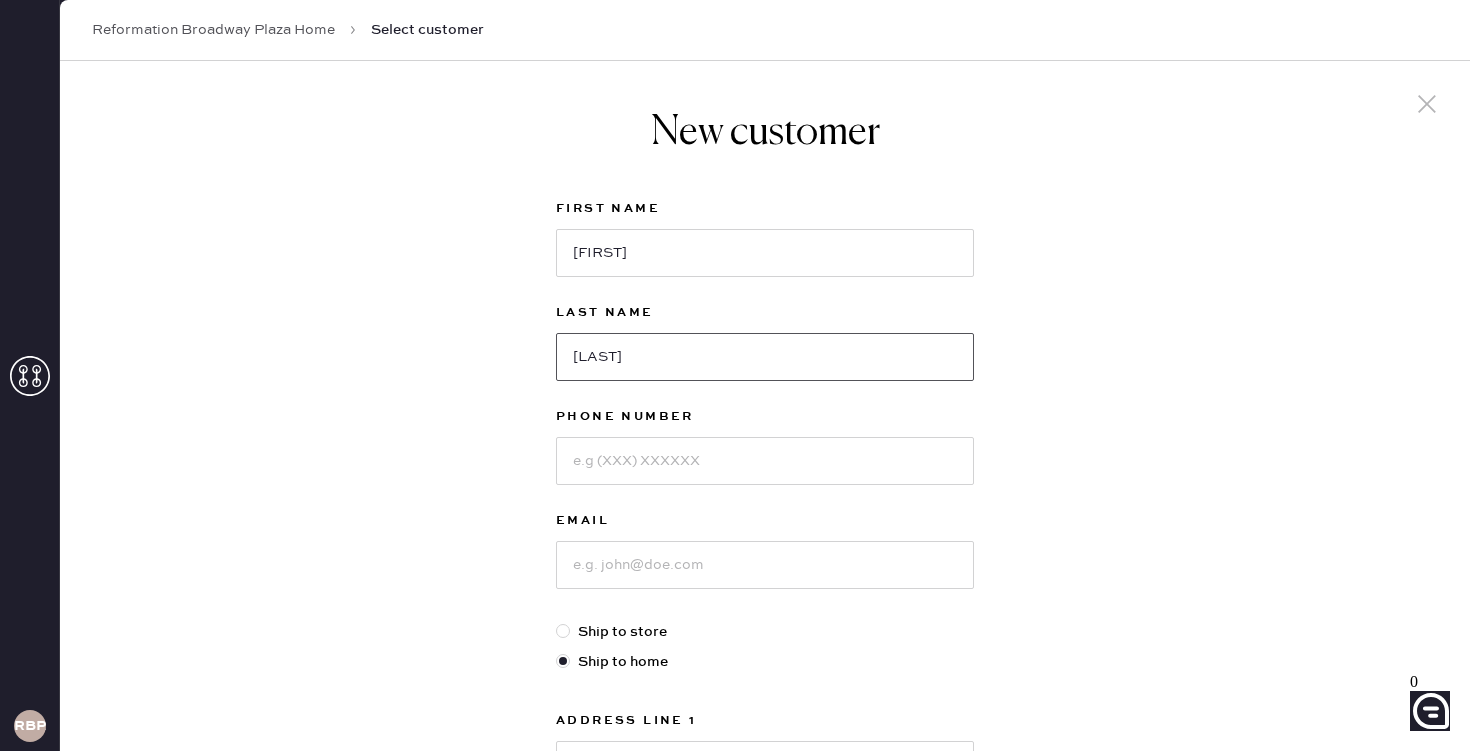 type on "[LAST]" 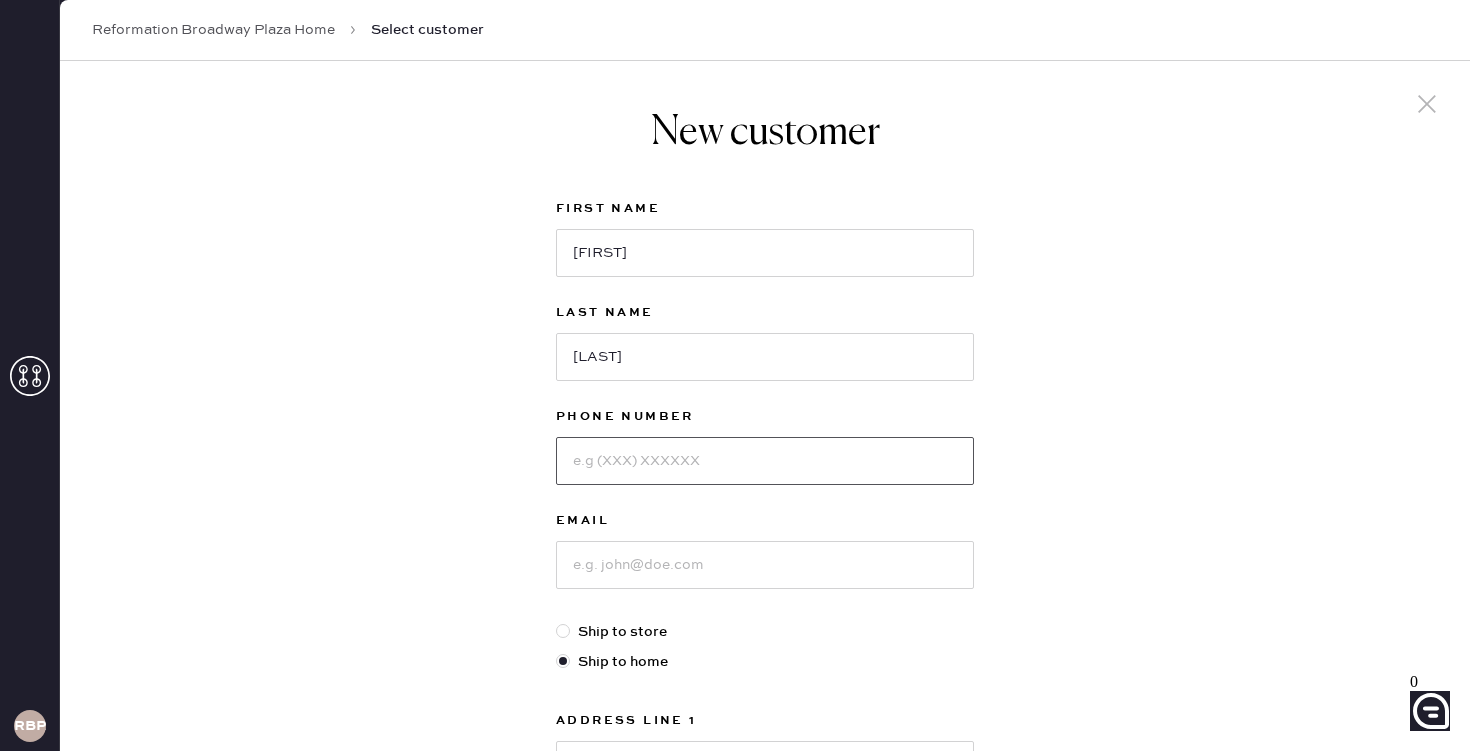 click at bounding box center (765, 461) 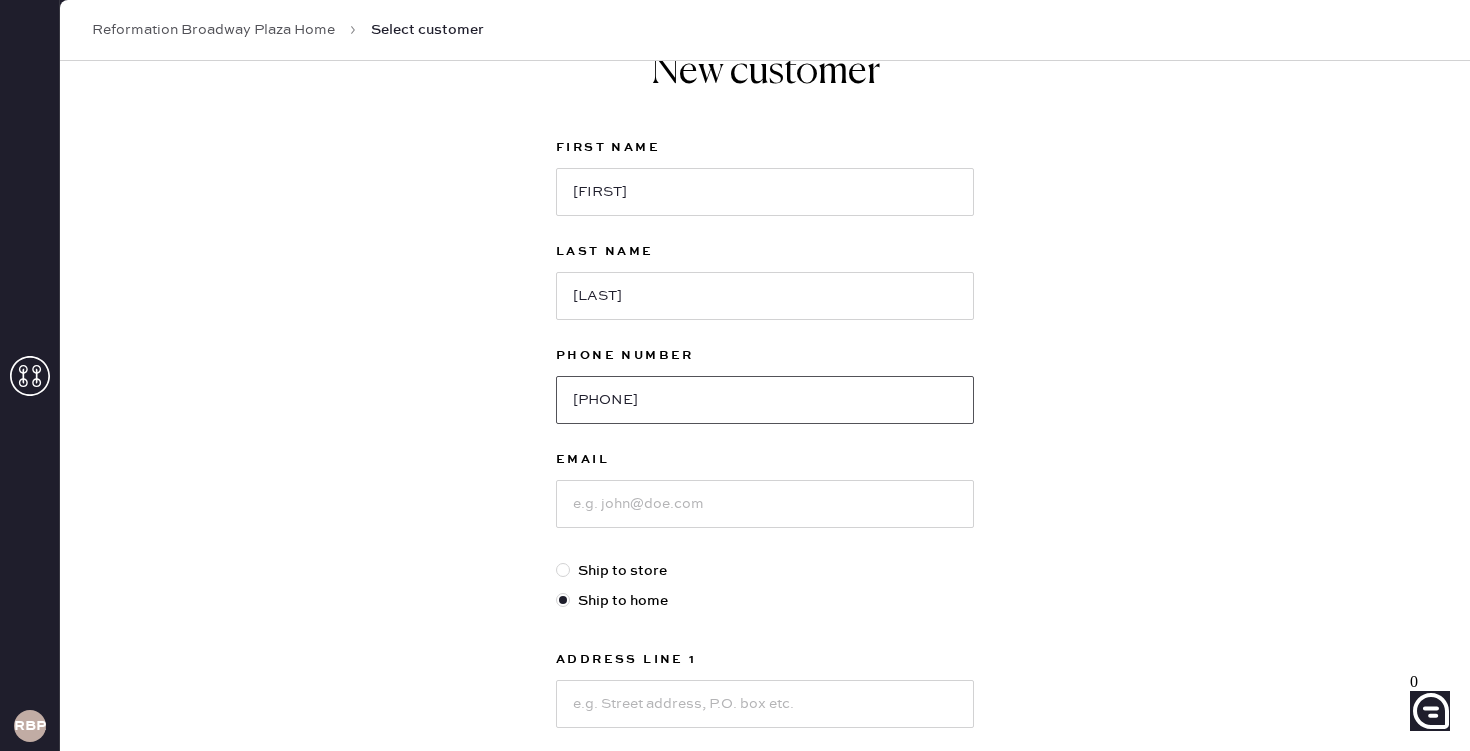 scroll, scrollTop: 64, scrollLeft: 0, axis: vertical 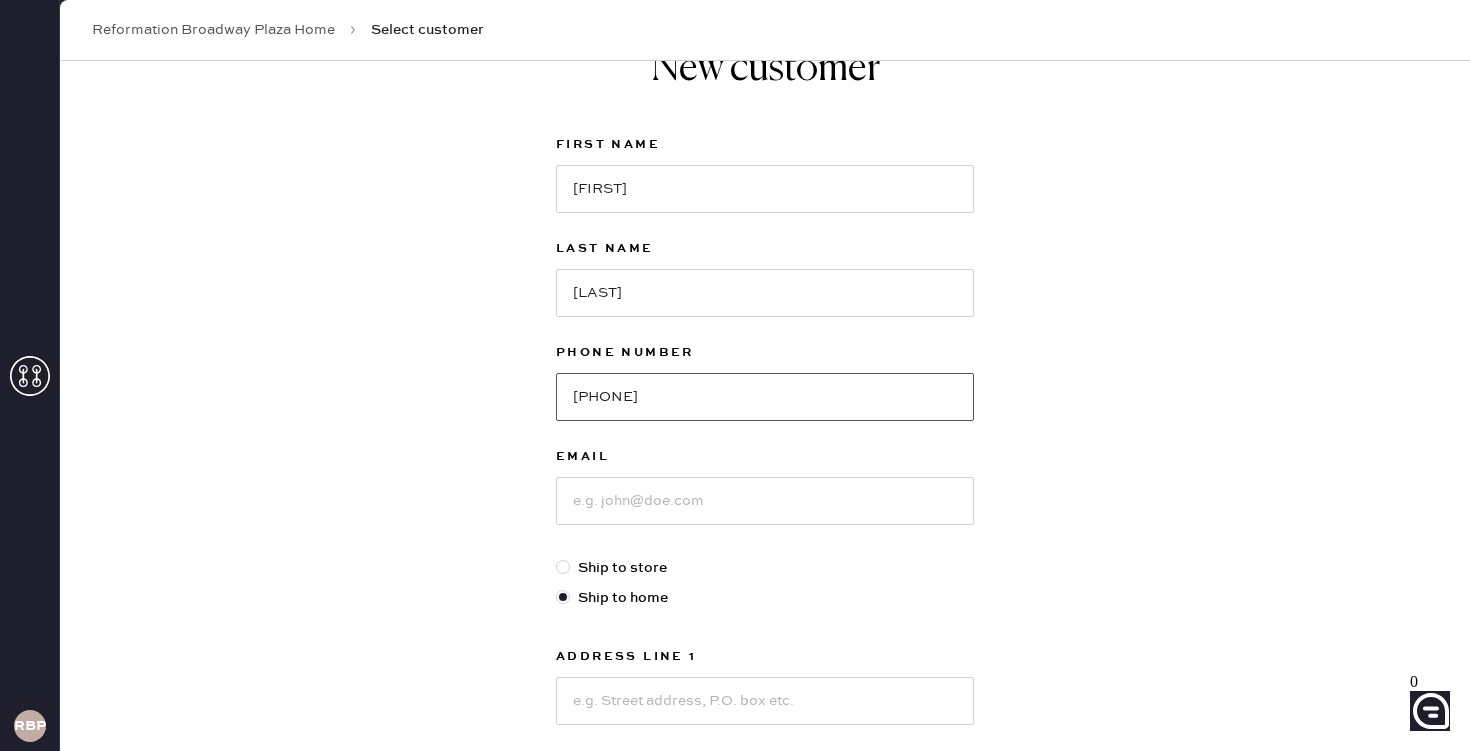 type on "[PHONE]" 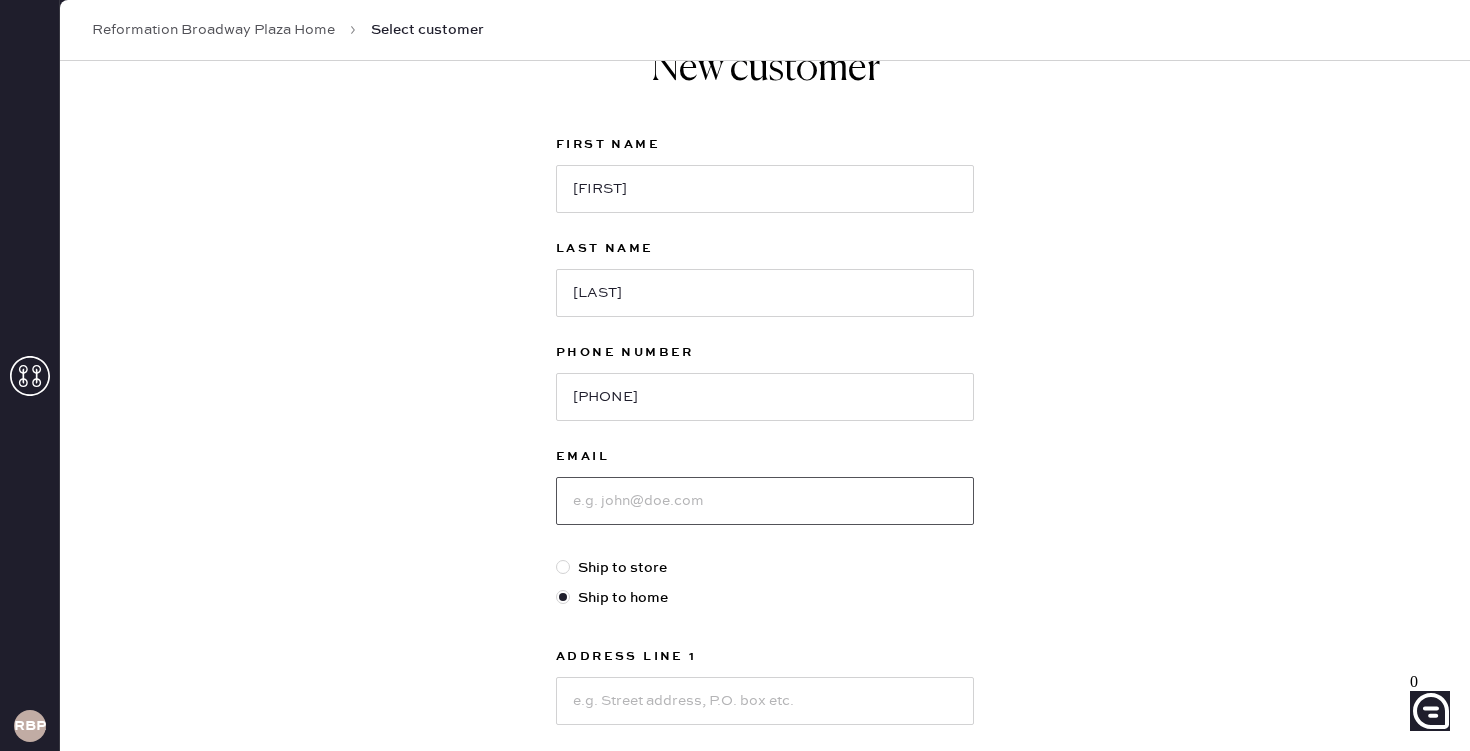 click at bounding box center [765, 501] 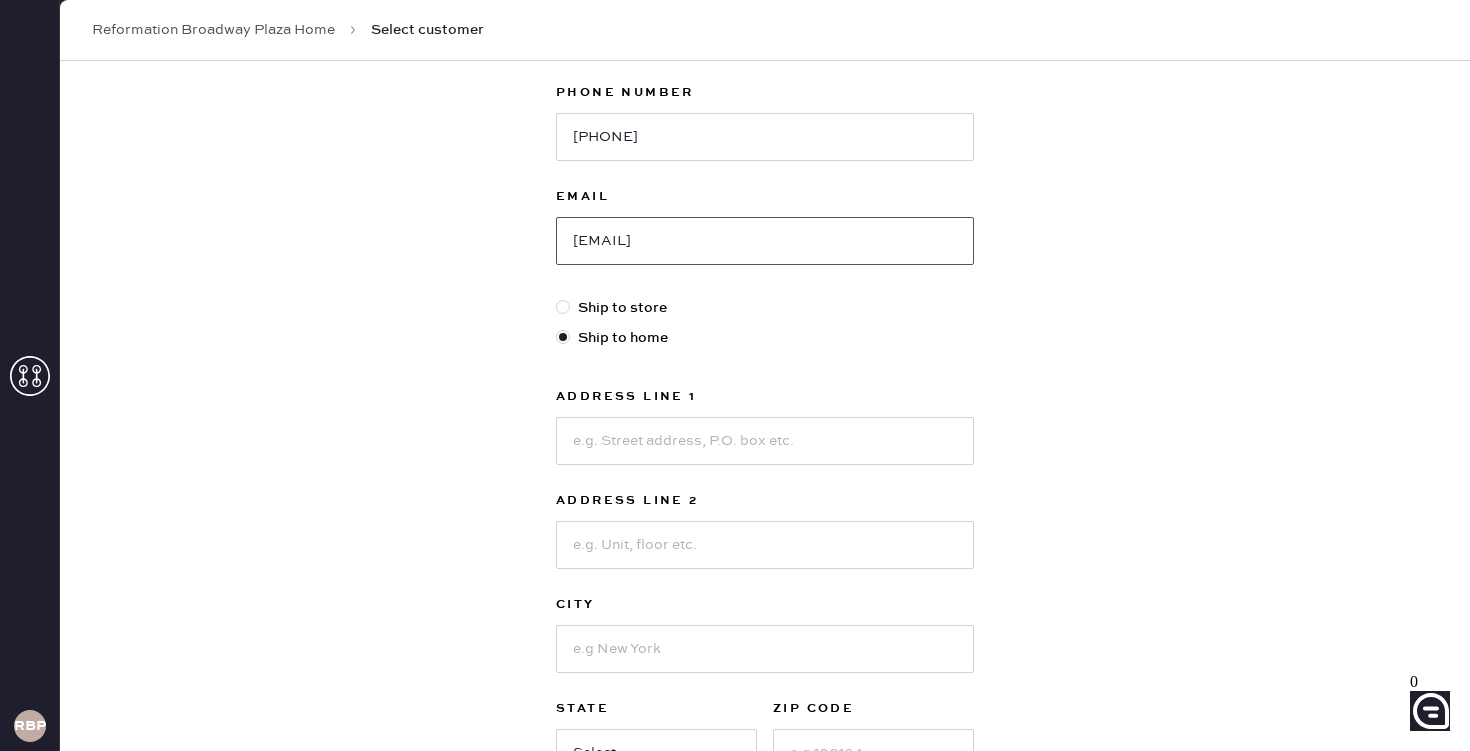 scroll, scrollTop: 353, scrollLeft: 0, axis: vertical 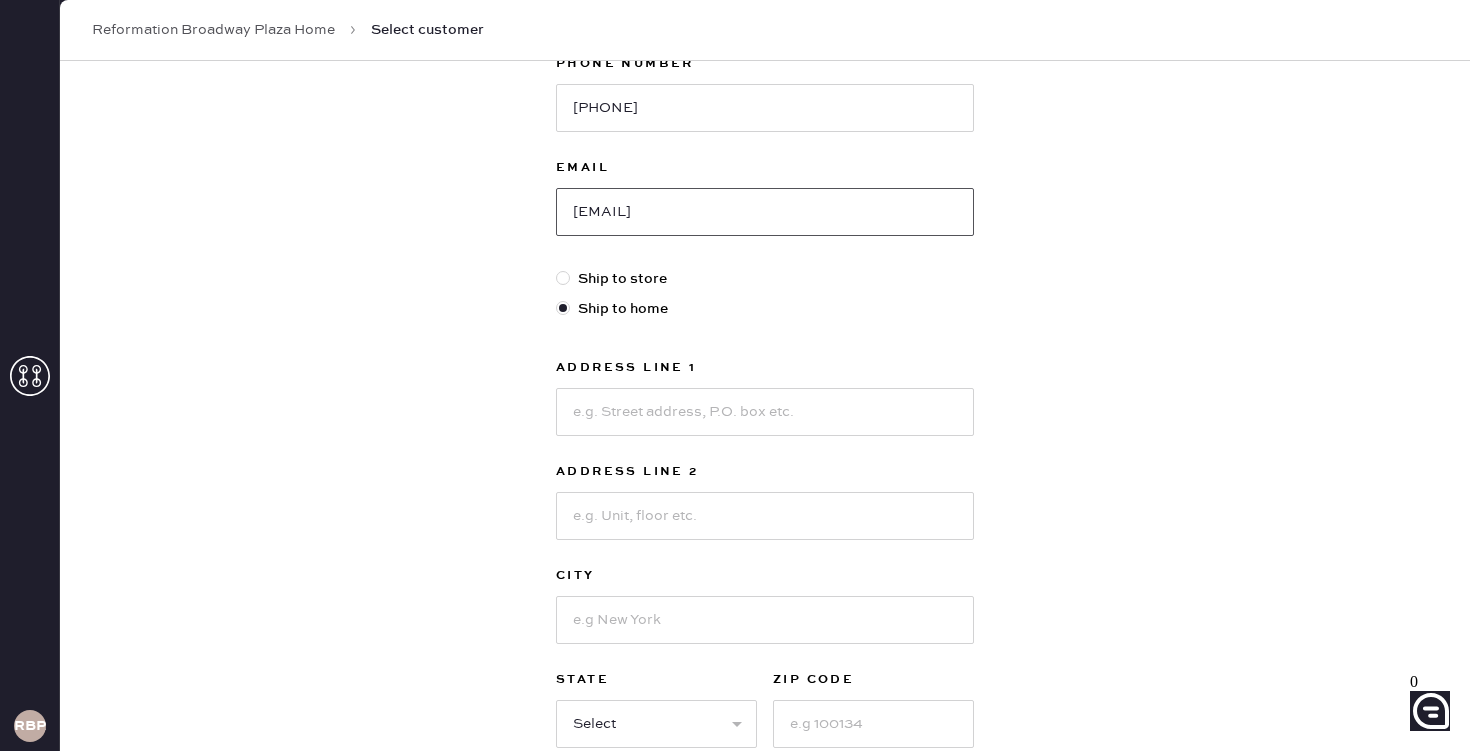 type on "[EMAIL]" 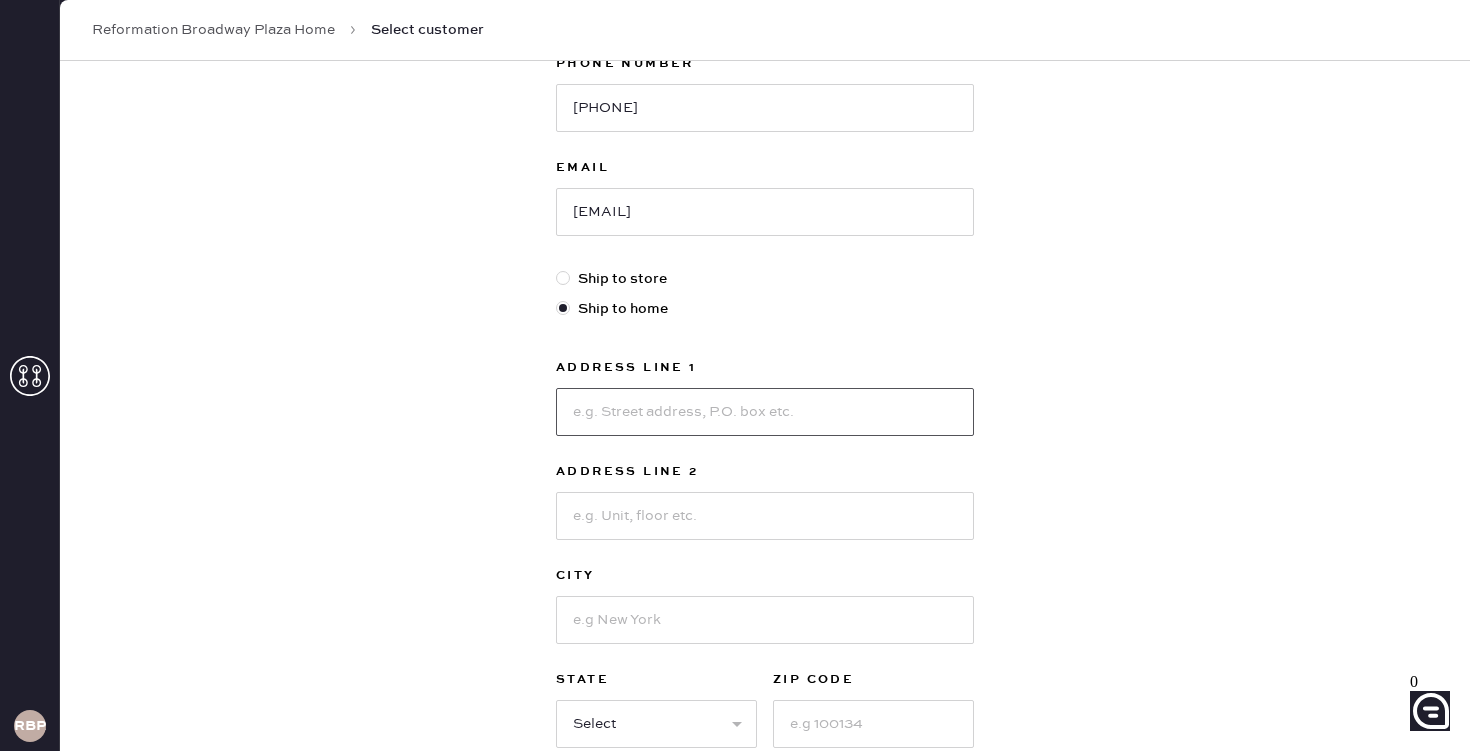 click at bounding box center (765, 412) 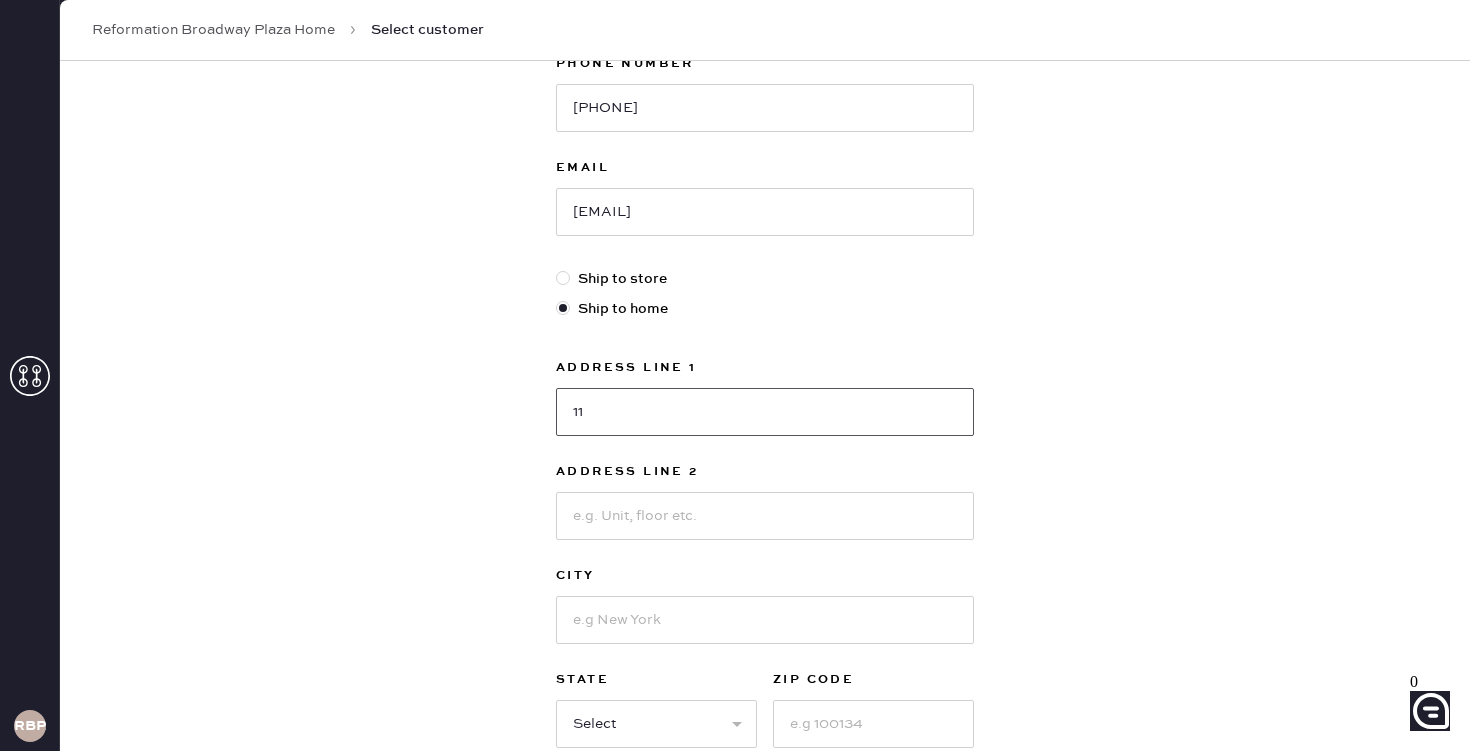 type on "11" 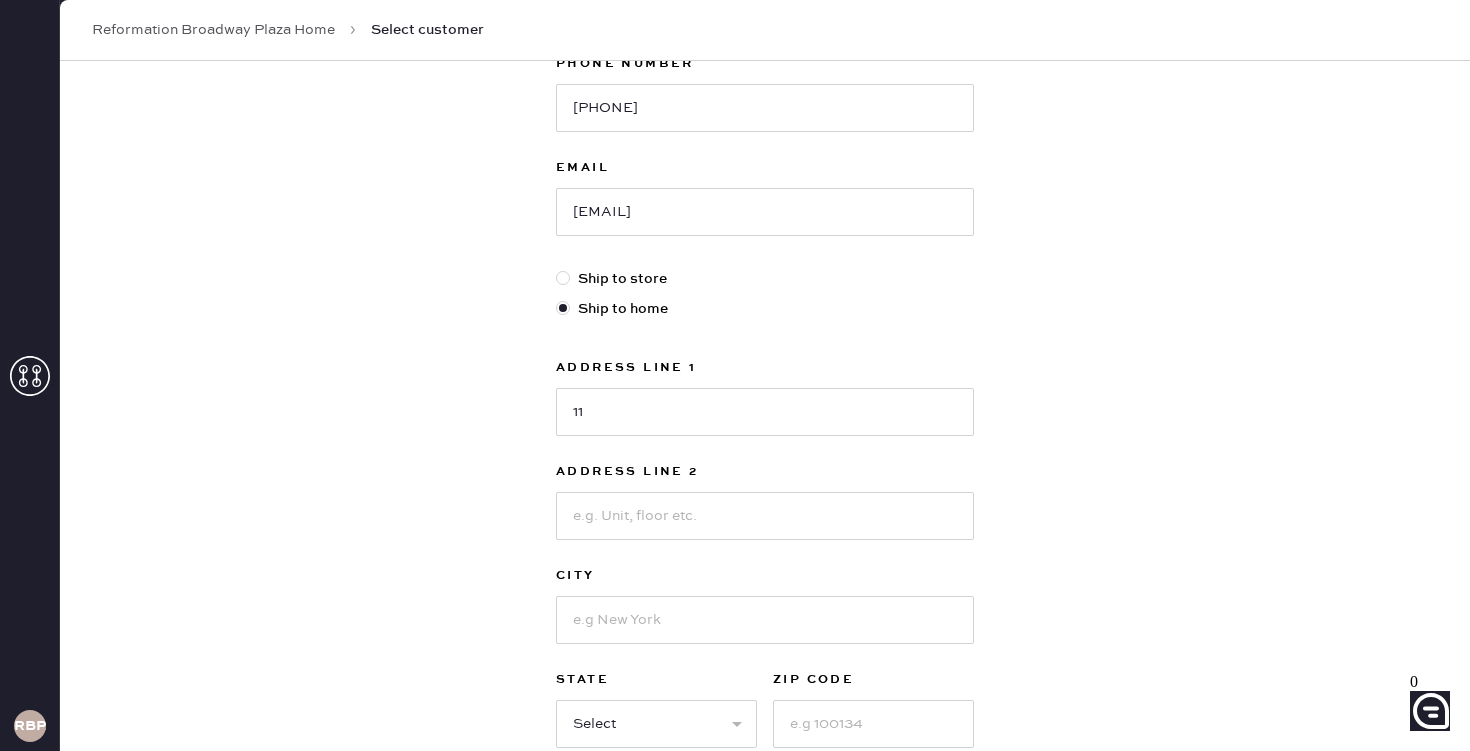 click on "Ship to store" at bounding box center [765, 279] 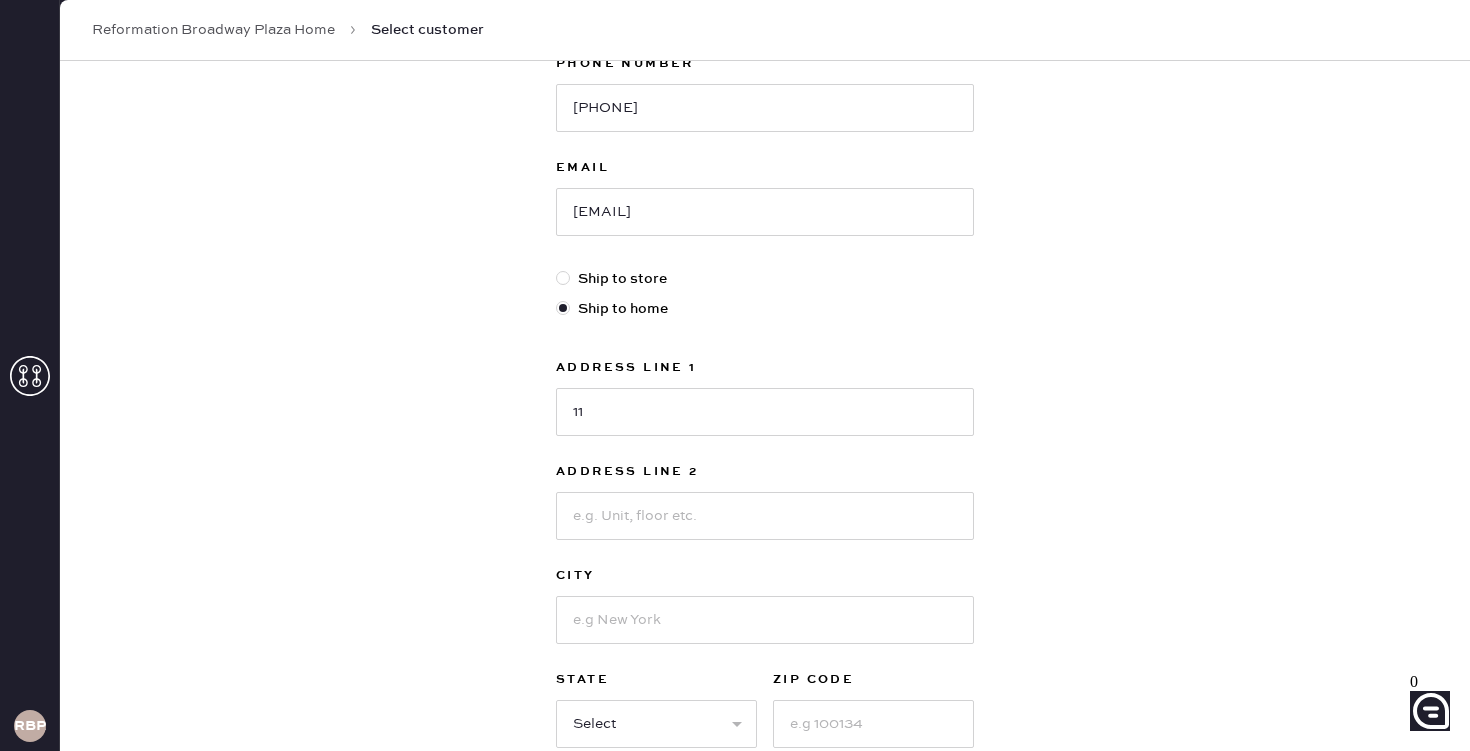 click on "Ship to store" at bounding box center (556, 268) 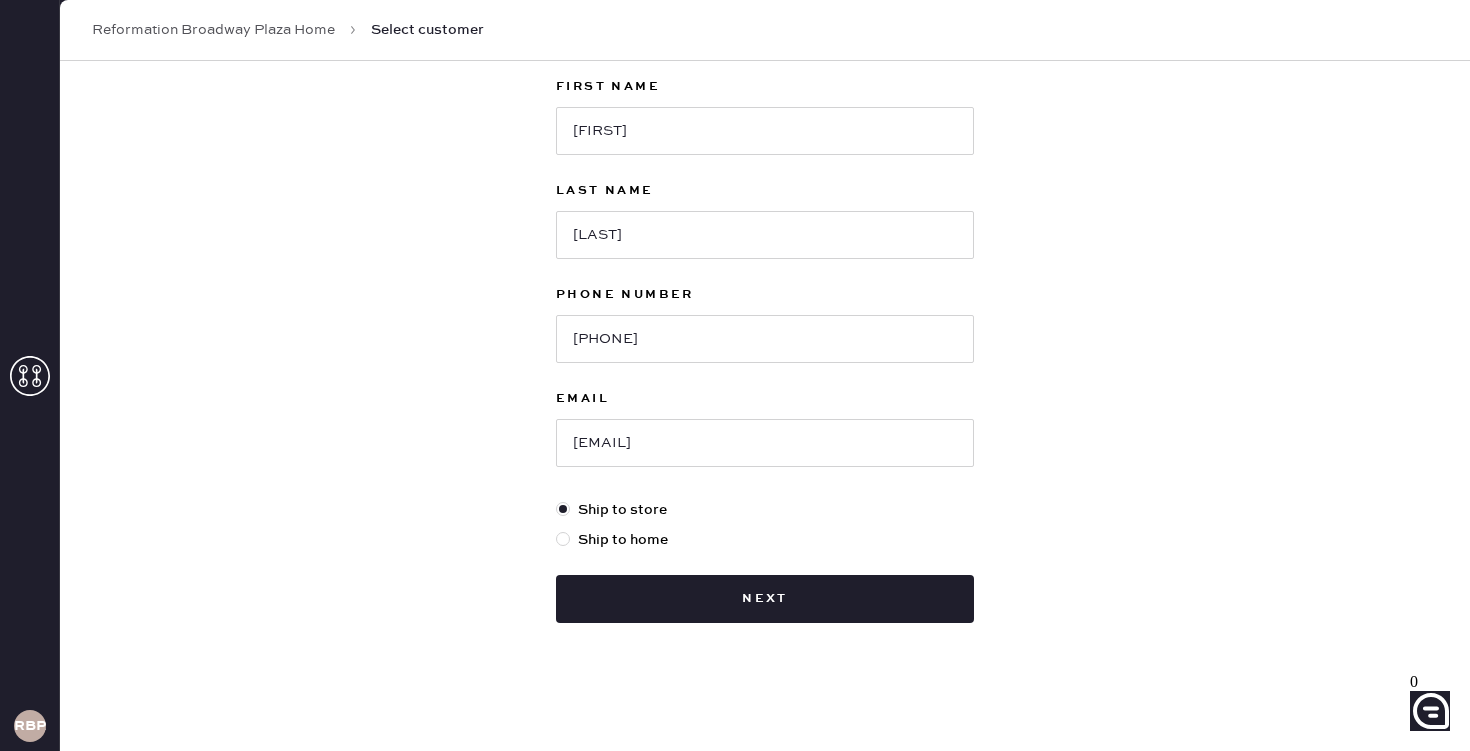 scroll, scrollTop: 122, scrollLeft: 0, axis: vertical 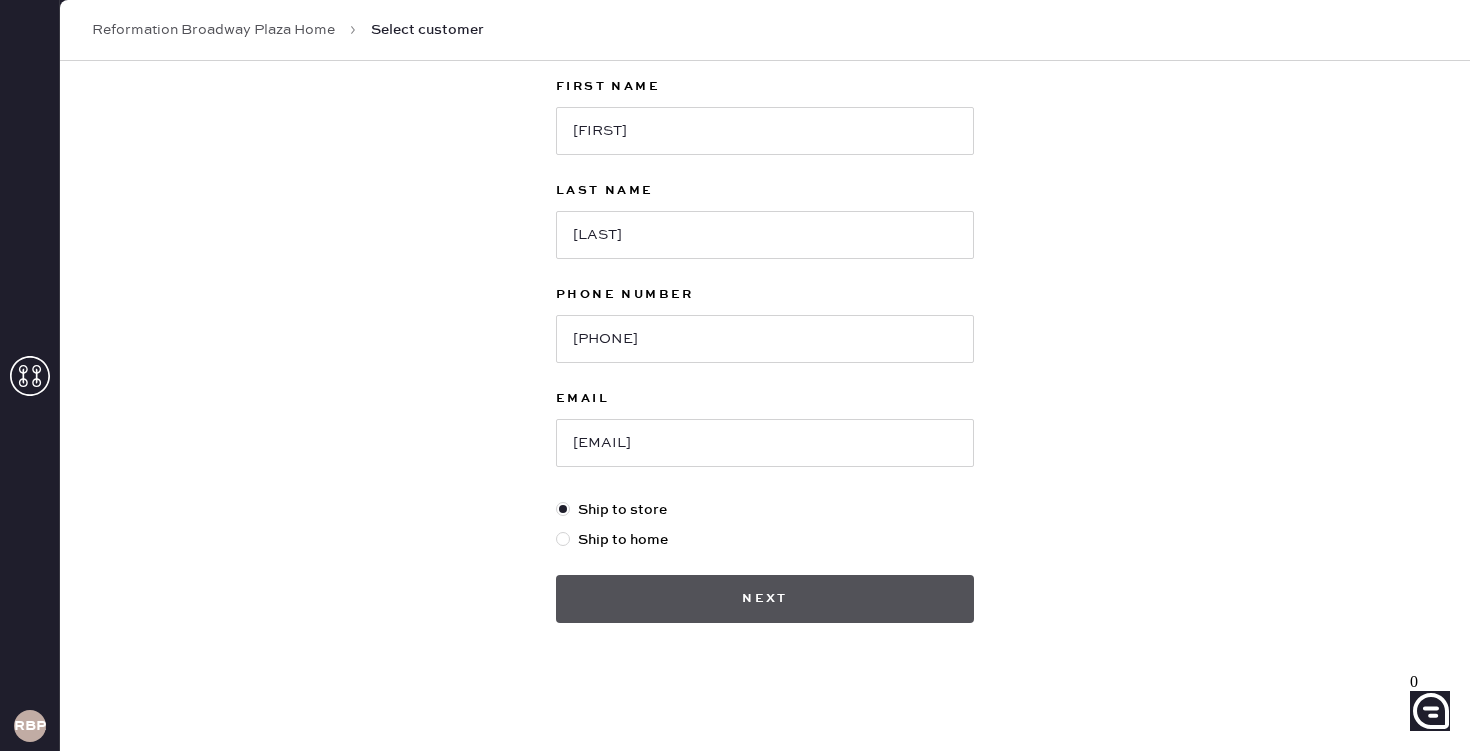 click on "Next" at bounding box center (765, 599) 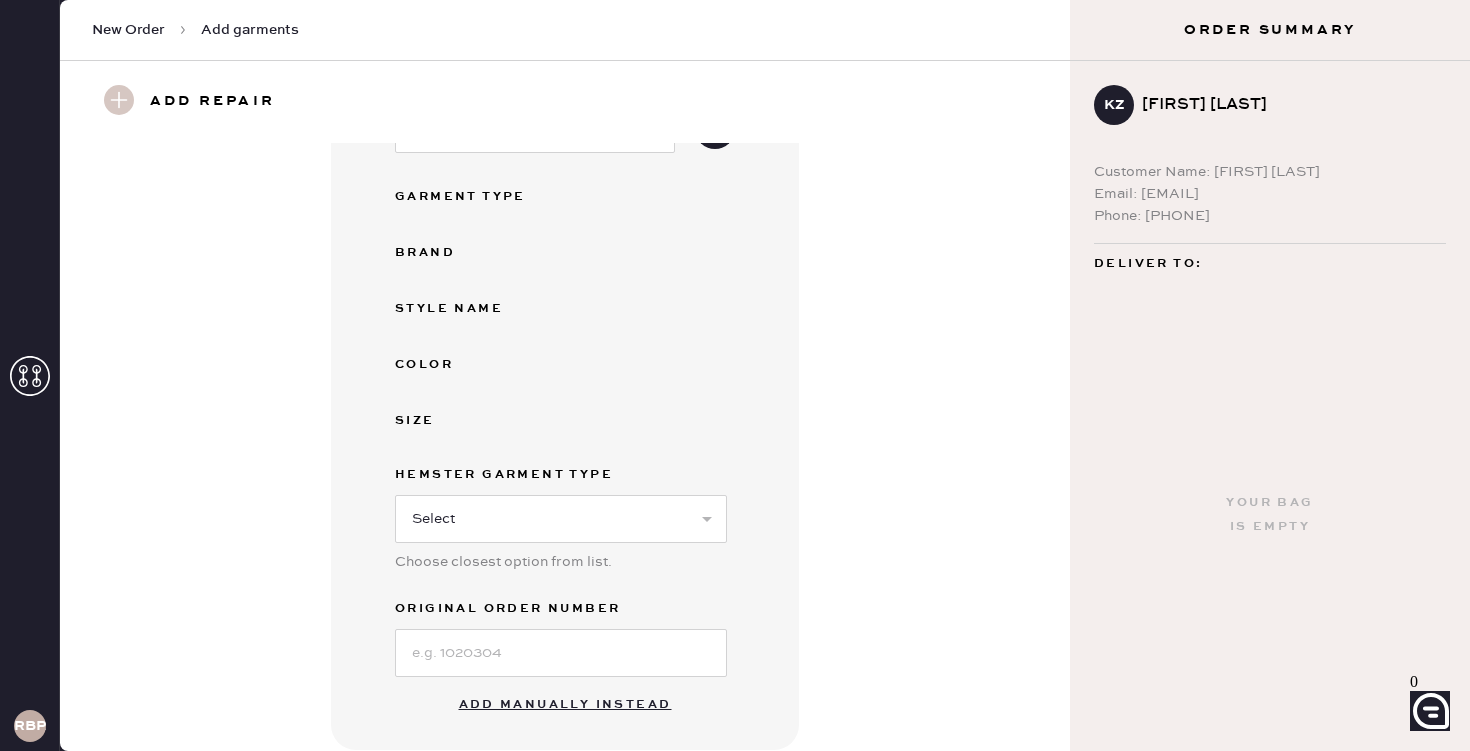 scroll, scrollTop: 188, scrollLeft: 0, axis: vertical 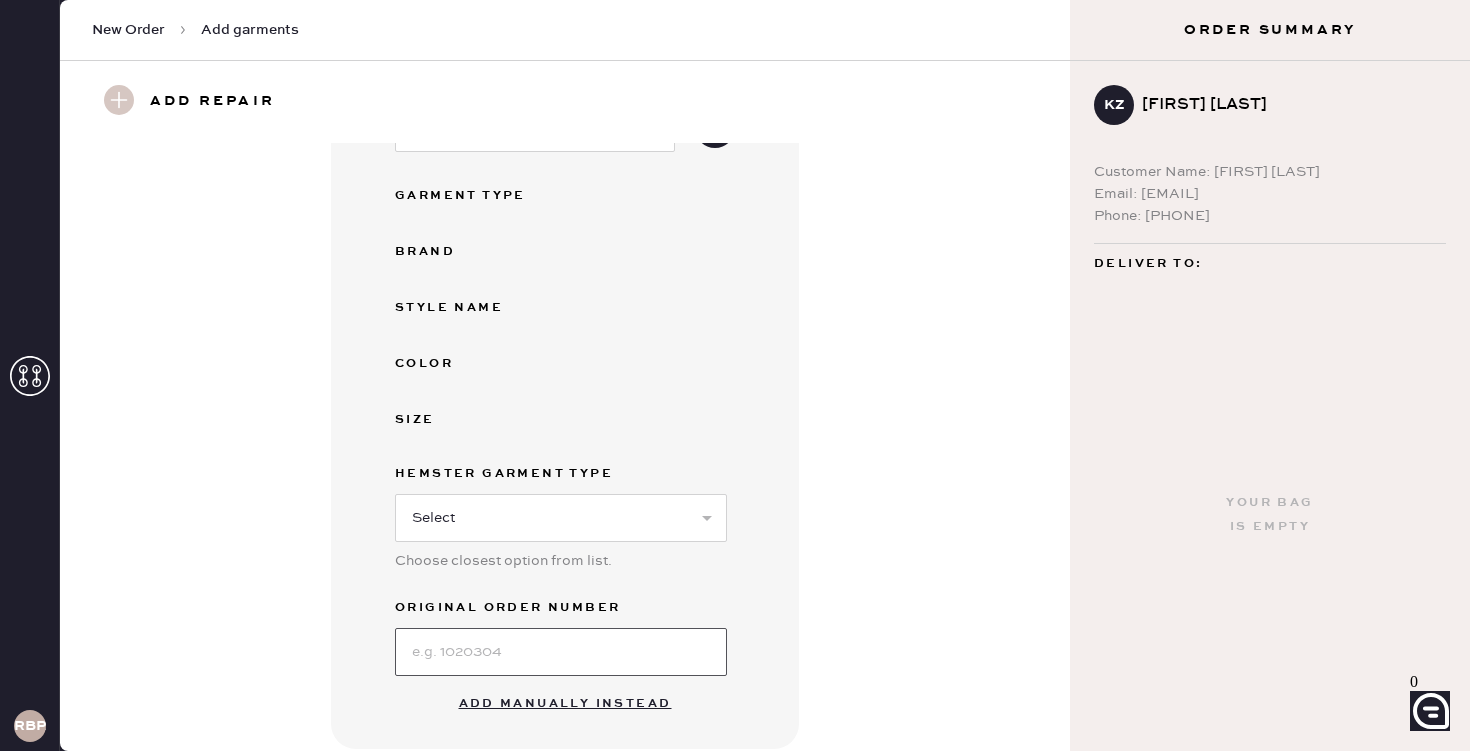 click at bounding box center (561, 652) 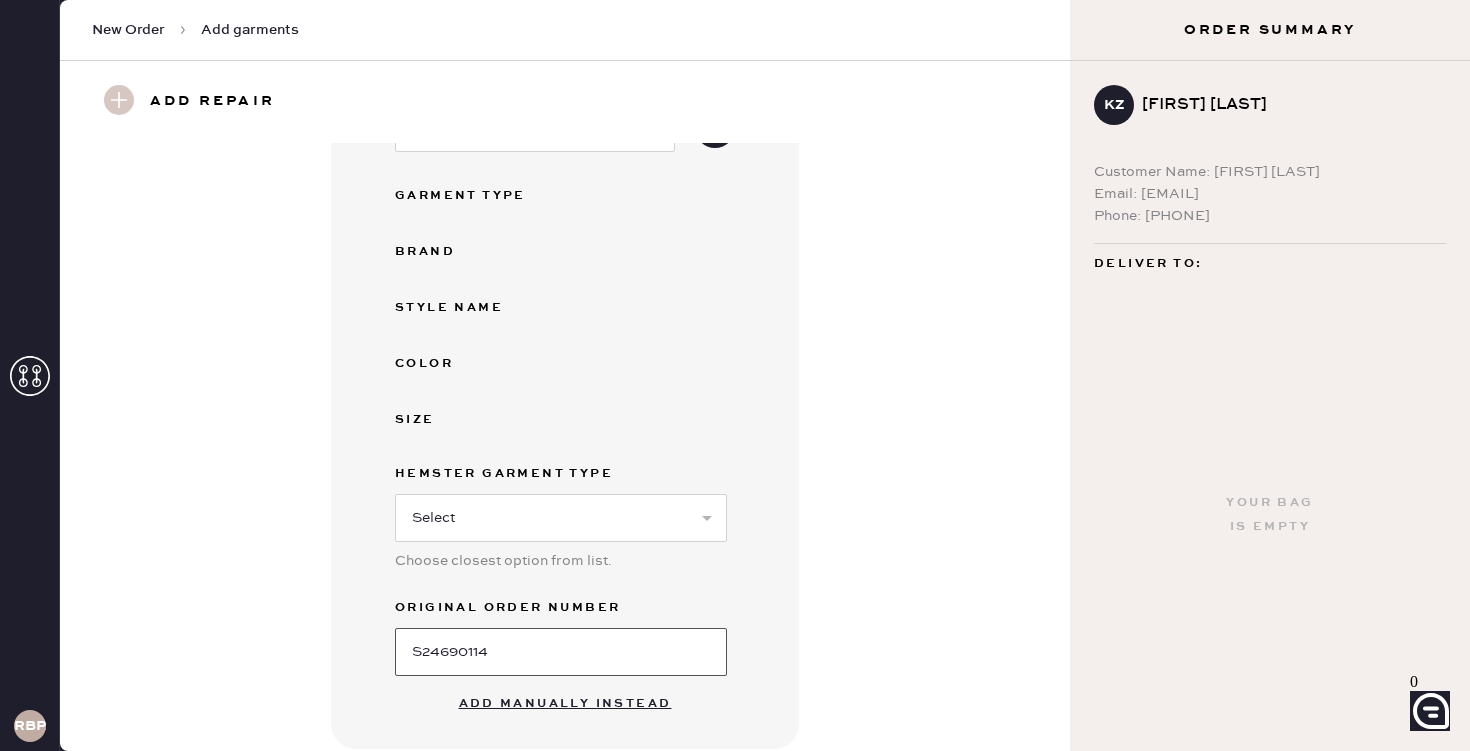 type on "S24690114" 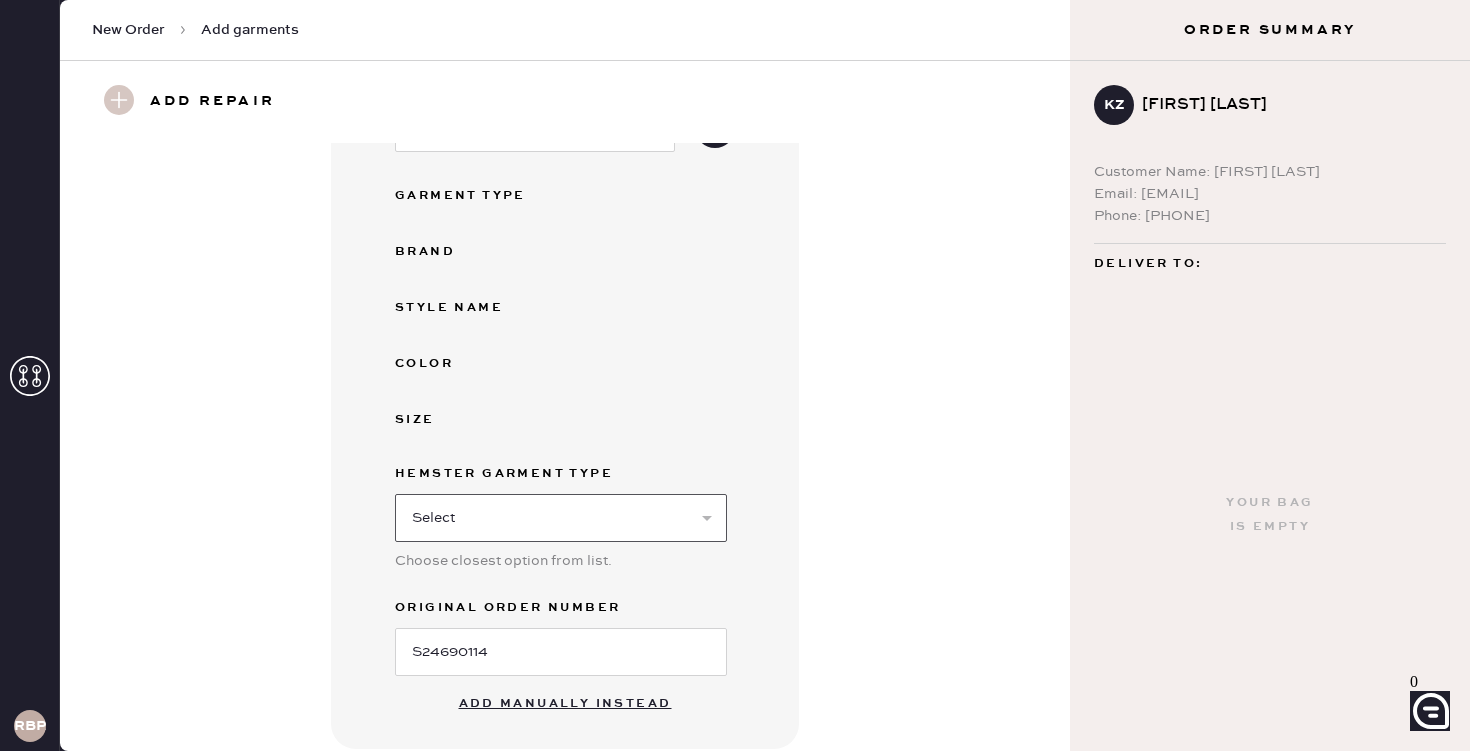 click on "Select Basic Skirt Jeans Leggings Pants Shorts Basic Sleeved Dress Basic Sleeveless Dress Basic Strap Dress Strap Jumpsuit Button Down Top Sleeved Top Sleeveless Top" at bounding box center [561, 518] 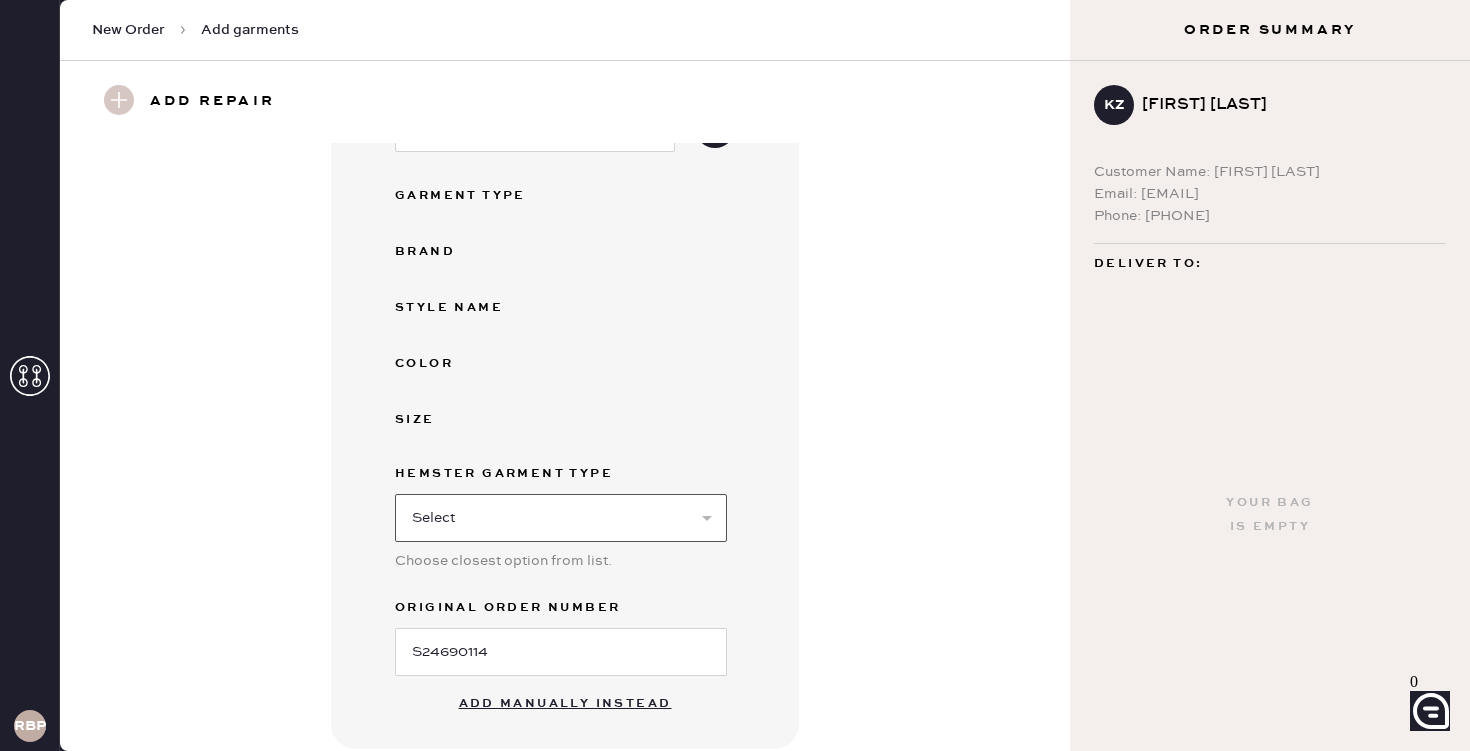 select on "15" 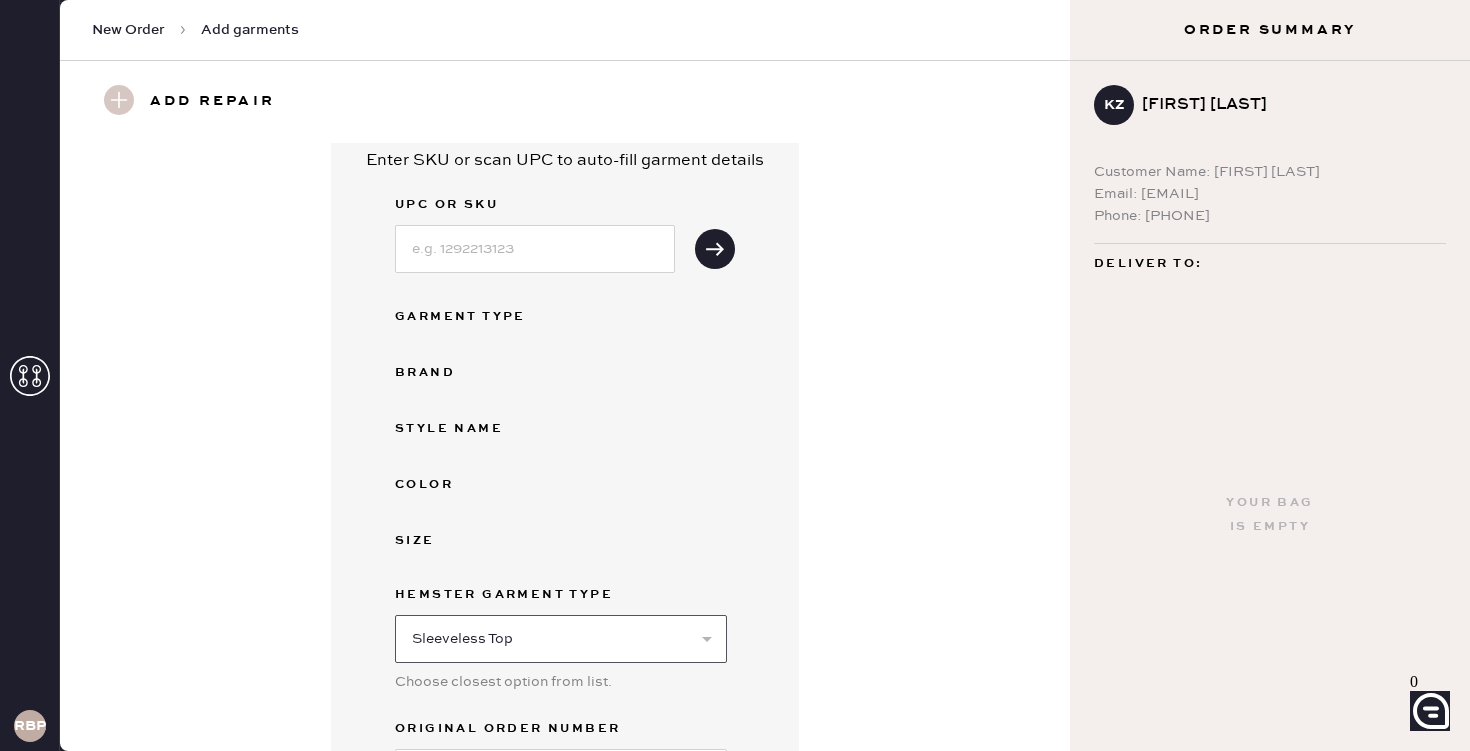 scroll, scrollTop: 0, scrollLeft: 0, axis: both 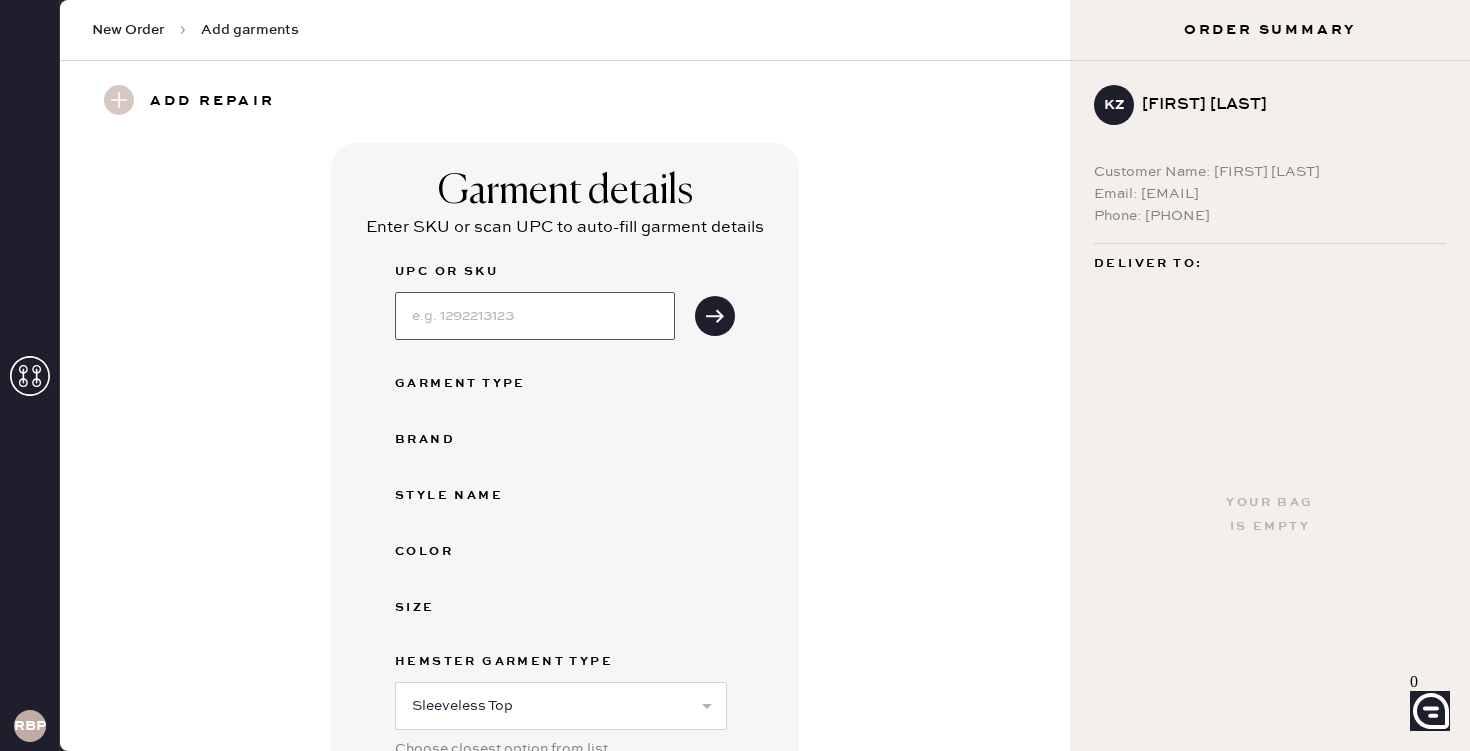 click at bounding box center [535, 316] 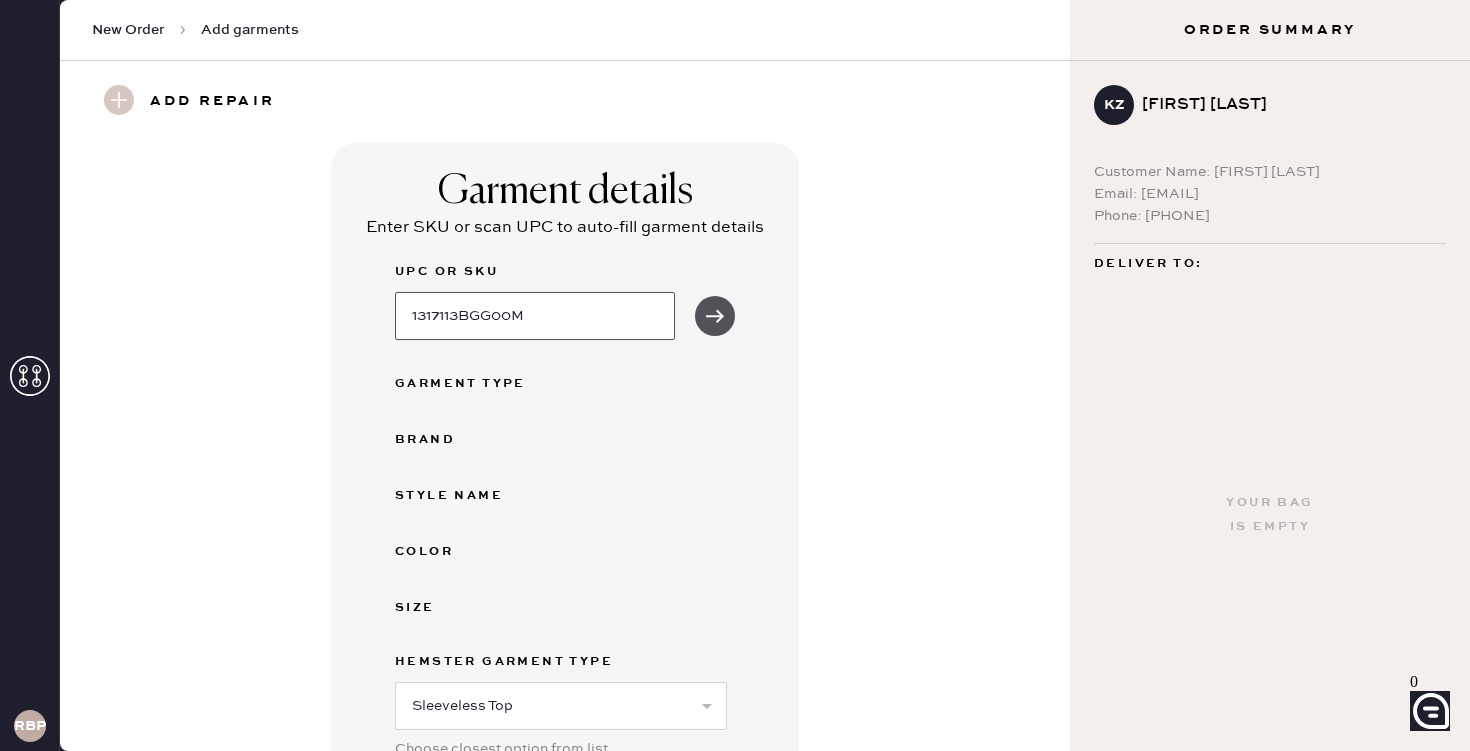 type on "1317113BGG00M" 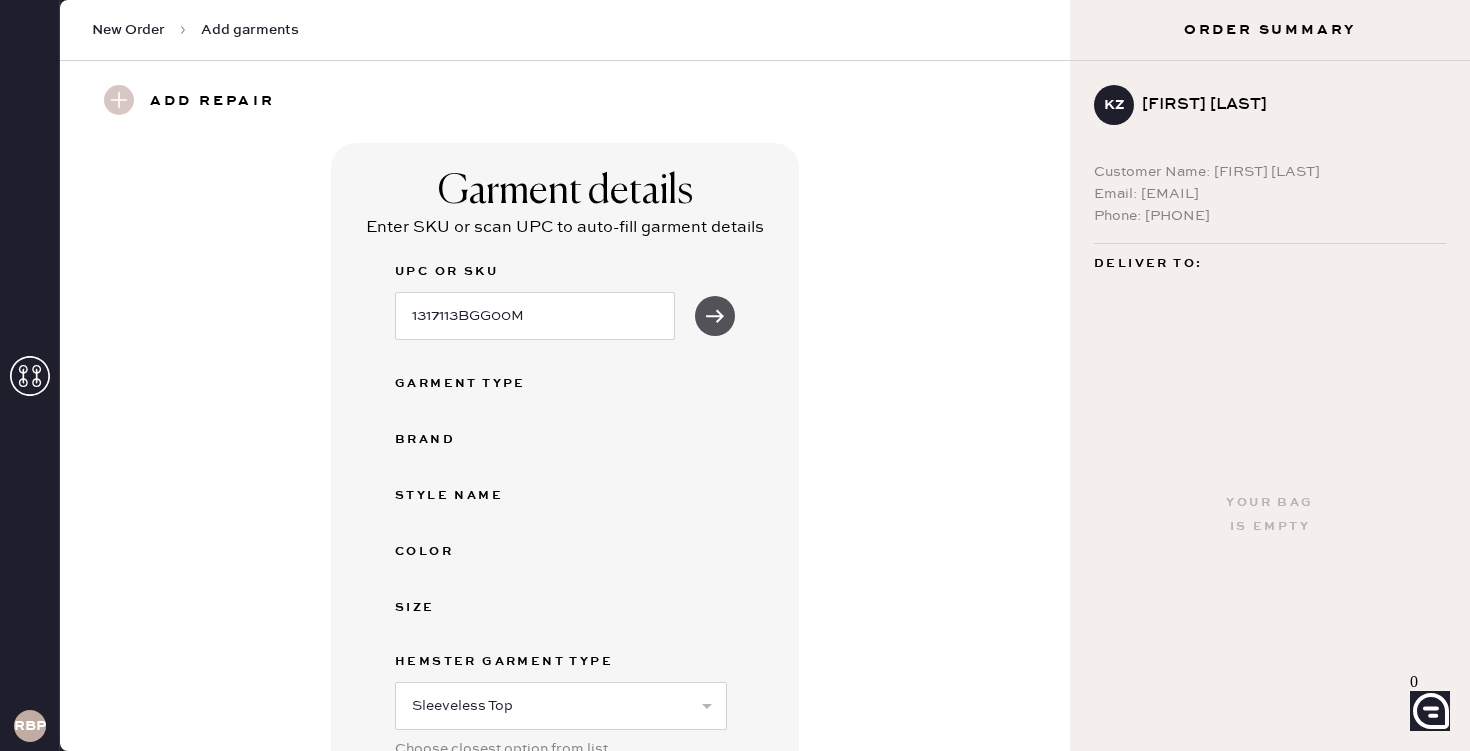 click at bounding box center [715, 316] 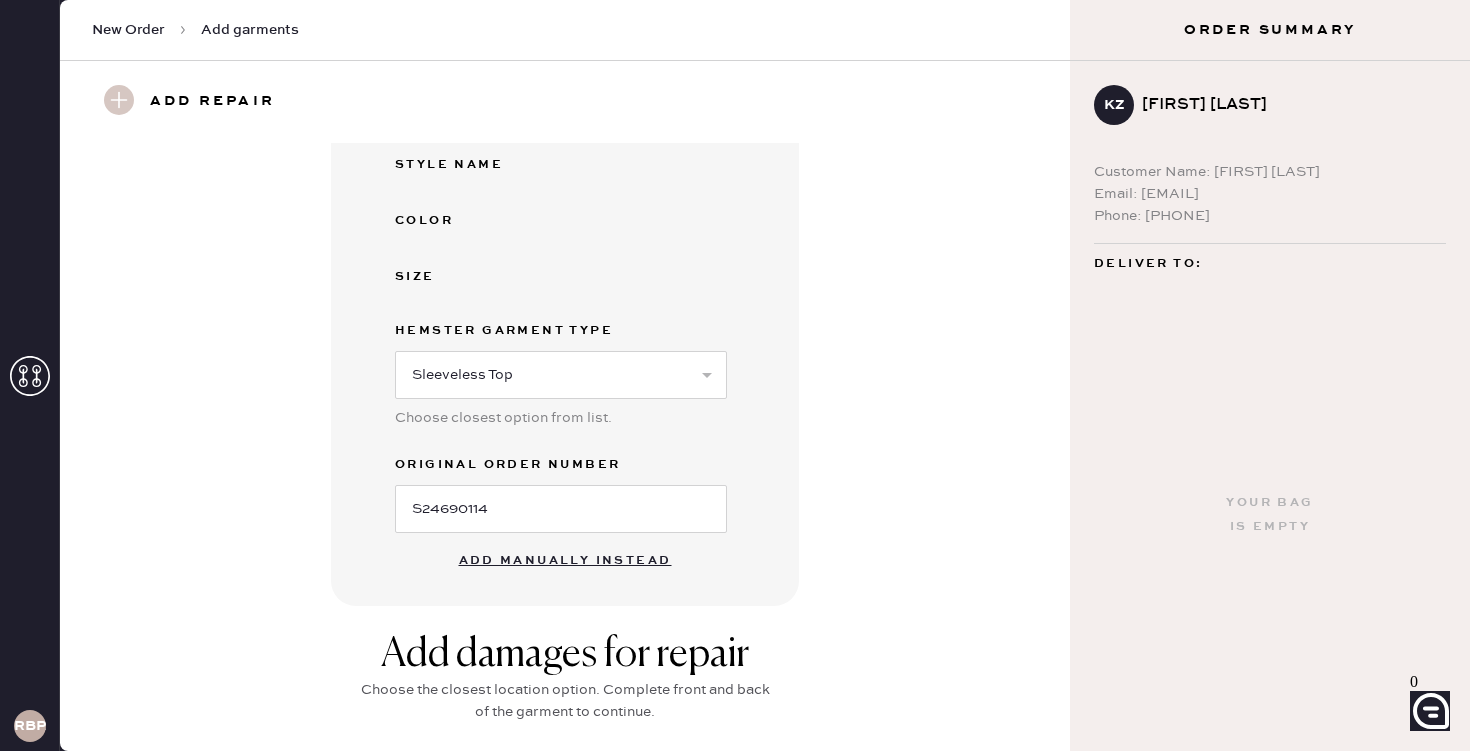 click on "Add manually instead" at bounding box center [565, 561] 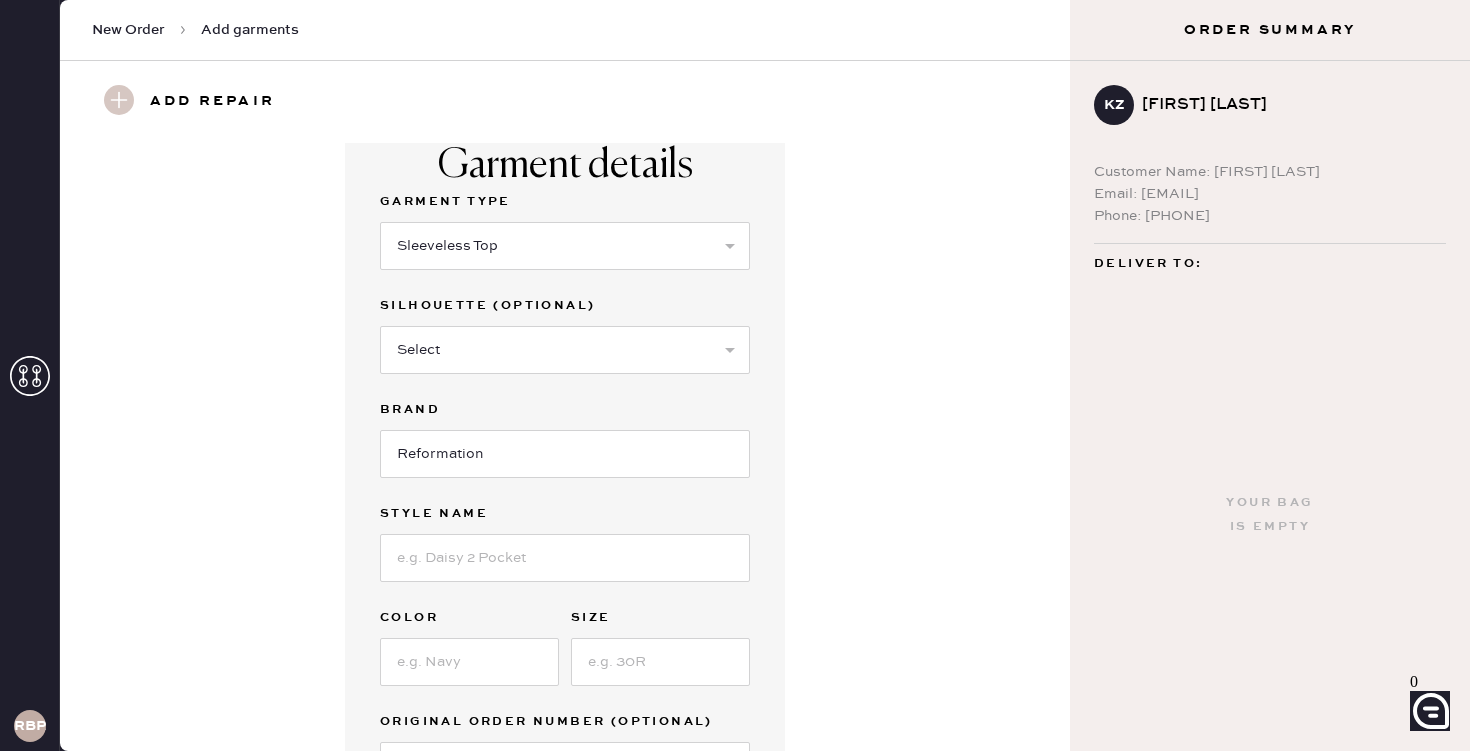 scroll, scrollTop: 0, scrollLeft: 0, axis: both 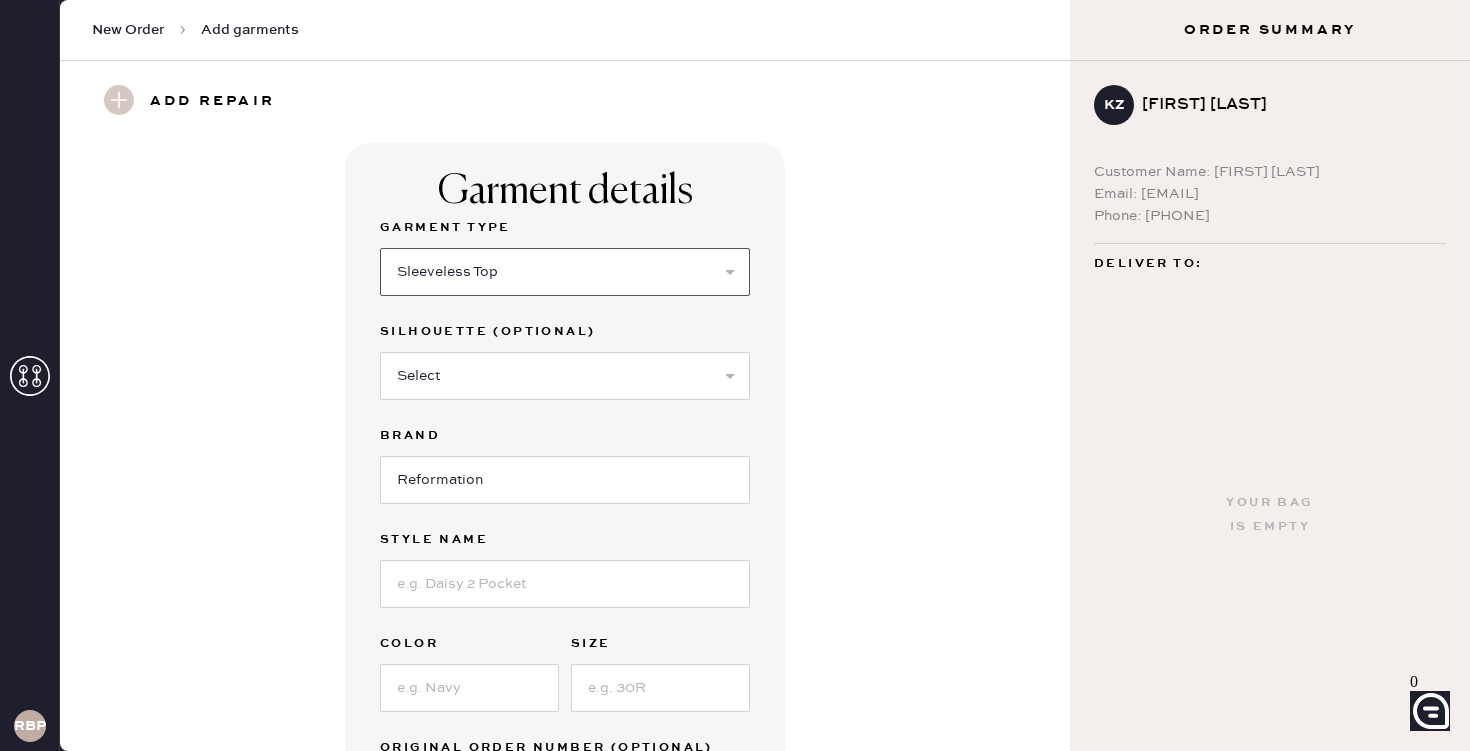 click on "Select Basic Skirt Jeans Leggings Pants Shorts Basic Sleeved Dress Basic Sleeveless Dress Basic Strap Dress Strap Jumpsuit Button Down Top Sleeved Top Sleeveless Top" at bounding box center [565, 272] 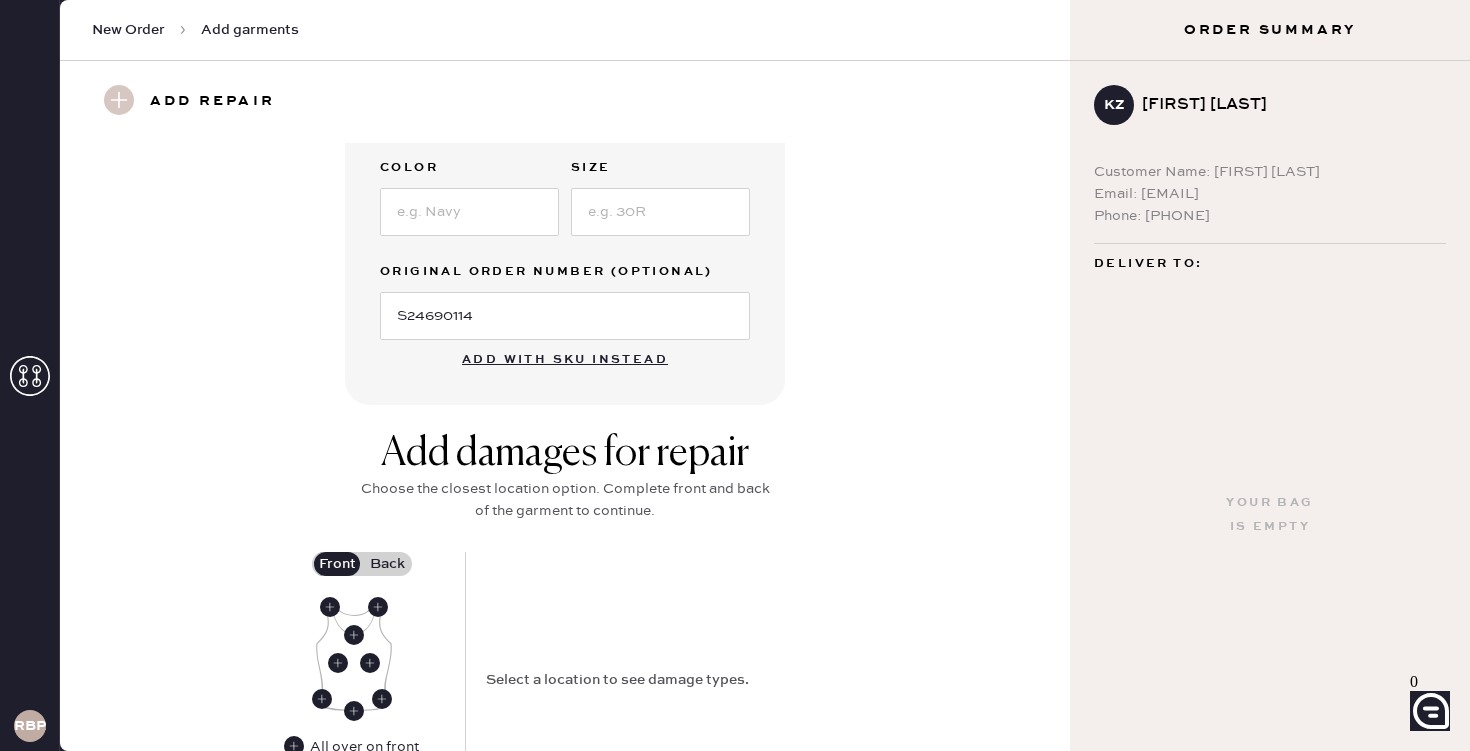 scroll, scrollTop: 674, scrollLeft: 0, axis: vertical 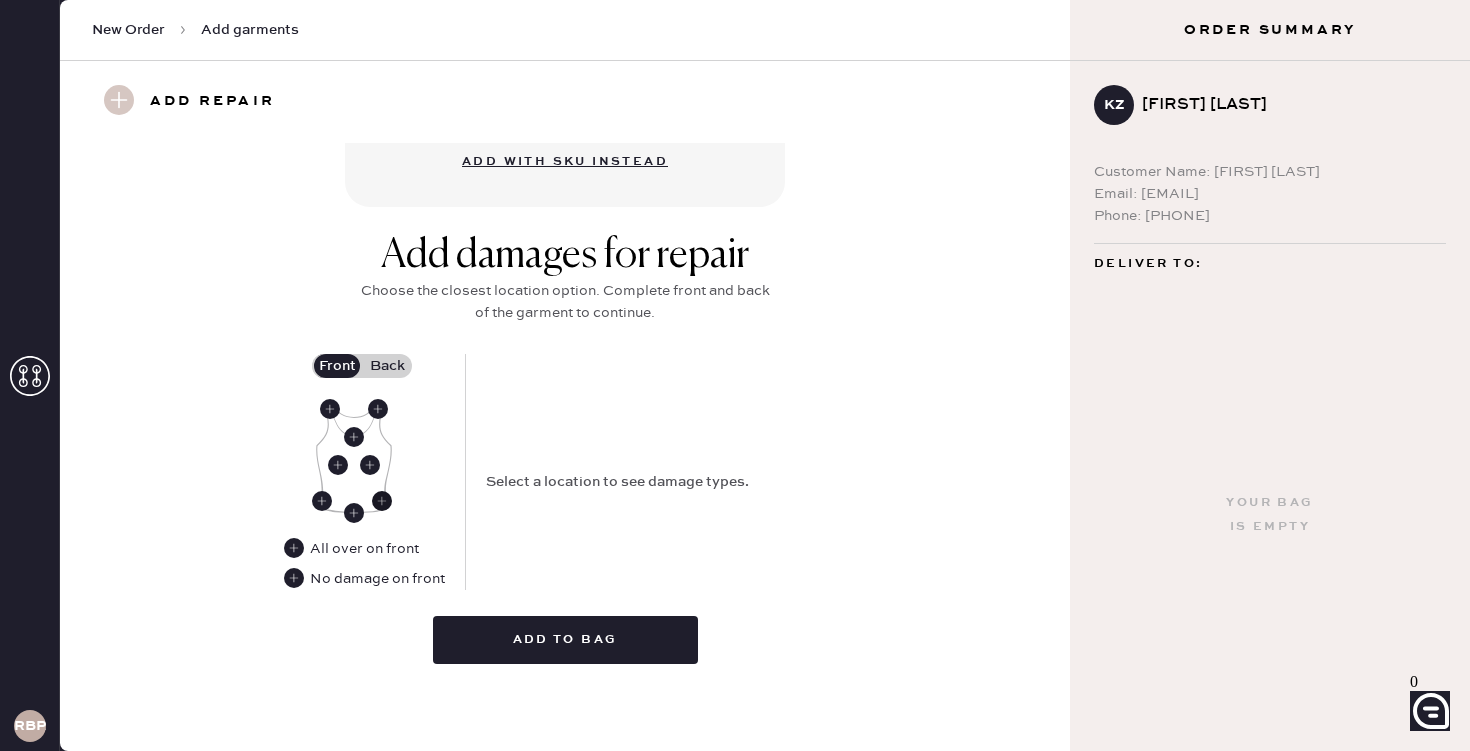 click at bounding box center [382, 501] 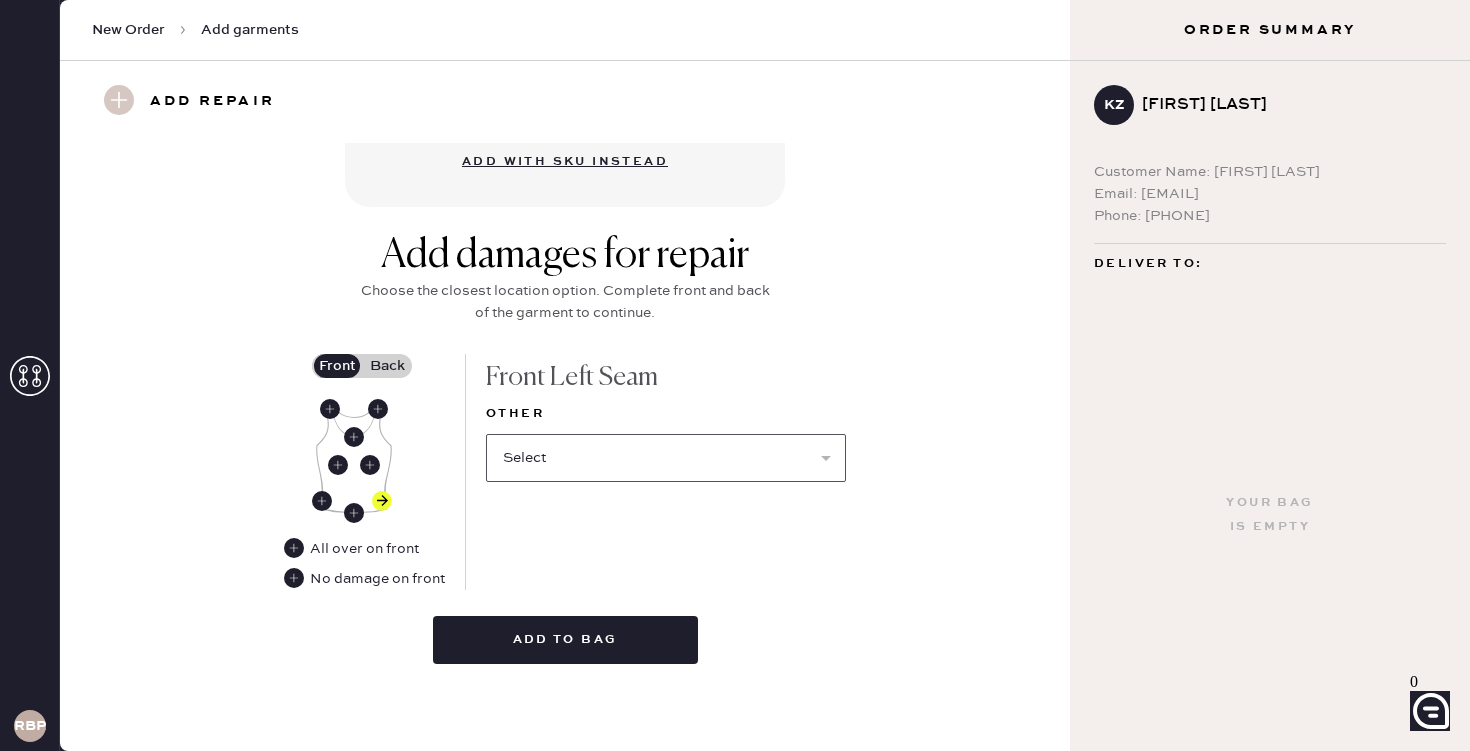 click on "Select Broken / Ripped Hem Broken Beads Broken Belt Loop Broken Button Broken Cup Broken Elastic Broken Hook & Eye Broken Label/tag Broken Shoulder Pad Broken Snap Broken Strap Broken Zipper Hole Lint/hair Missing Beads Missing Button Missing Cup Missing Elastic Missing Hook & Eye Missing Shoulder Pad Missing Snap Missing Strap Missing Zipper Odor Pilled Pull / Snag Seam Rip Stained Stretched Elastic Wrinkled" at bounding box center (666, 458) 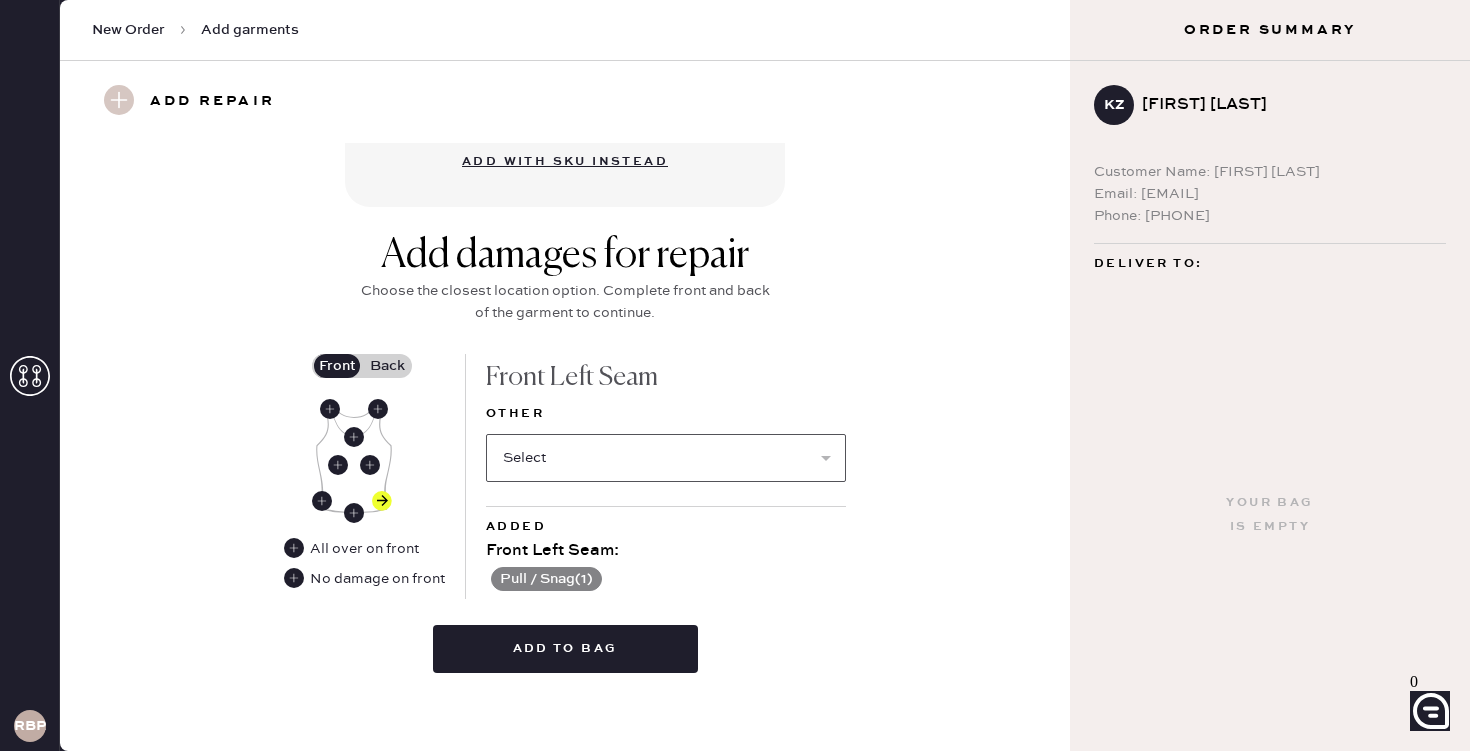 click on "Select Broken / Ripped Hem Broken Beads Broken Belt Loop Broken Button Broken Cup Broken Elastic Broken Hook & Eye Broken Label/tag Broken Shoulder Pad Broken Snap Broken Strap Broken Zipper Hole Lint/hair Missing Beads Missing Button Missing Cup Missing Elastic Missing Hook & Eye Missing Shoulder Pad Missing Snap Missing Strap Missing Zipper Odor Pilled Seam Rip Stained Stretched Elastic Wrinkled" at bounding box center (666, 458) 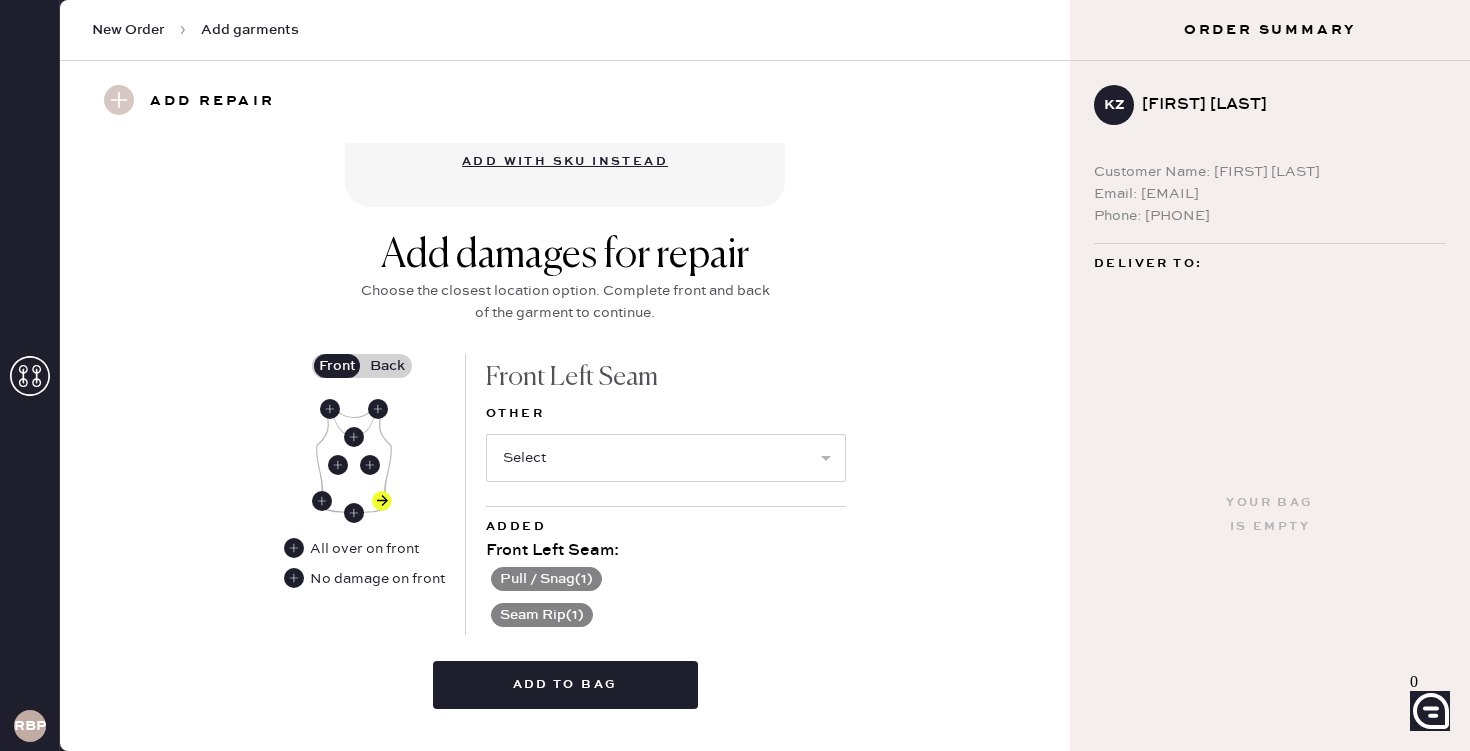 click on "Back" at bounding box center (387, 366) 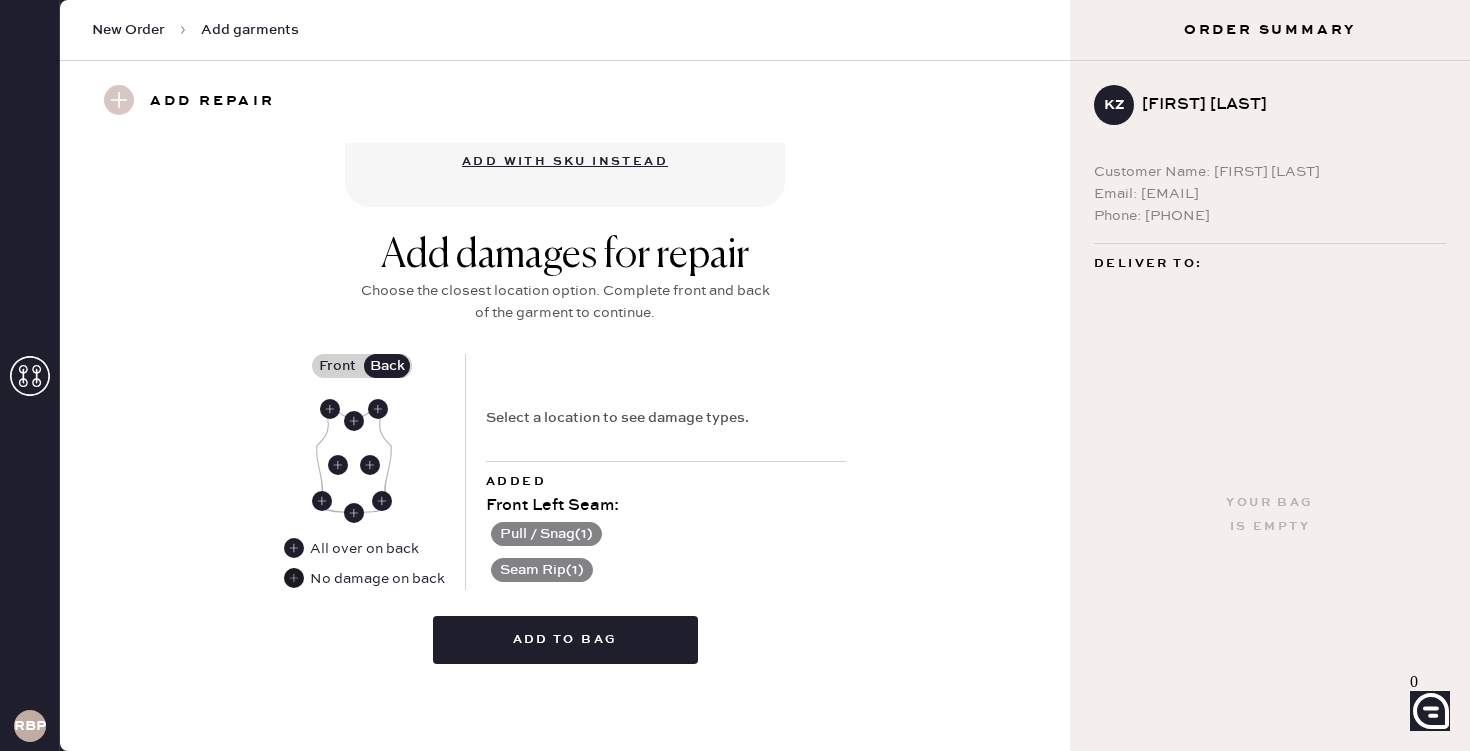 click at bounding box center (294, 578) 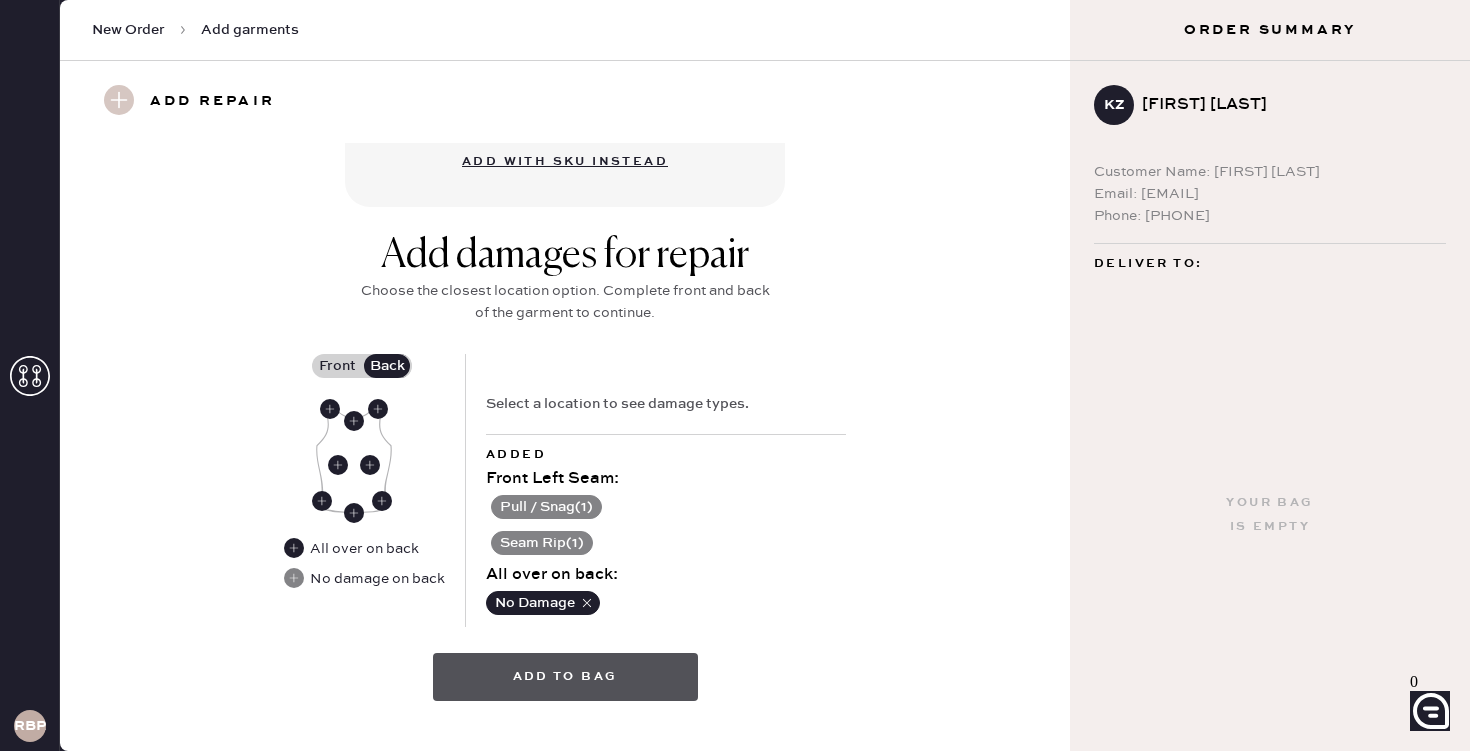 click on "Add to bag" at bounding box center [565, 677] 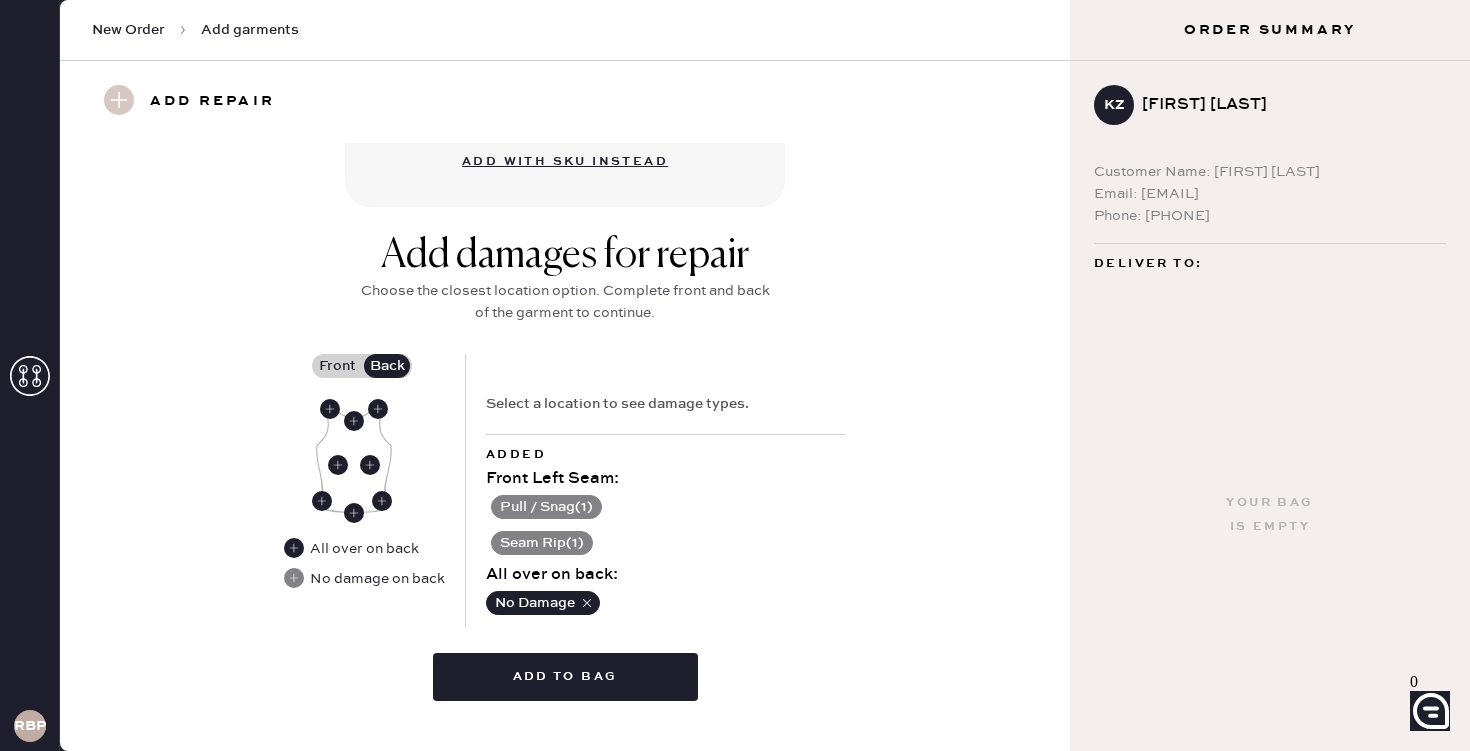 click on "Add damages for repair Choose the closest location option. Complete front and back of the garment to continue. Front Back All over on back No damage on back Select a location to see damage types. Added Front Left Seam : Pull / Snag  ( 1 ) Seam Rip  ( 1 ) All over on back : No Damage Add to bag" at bounding box center [565, 474] 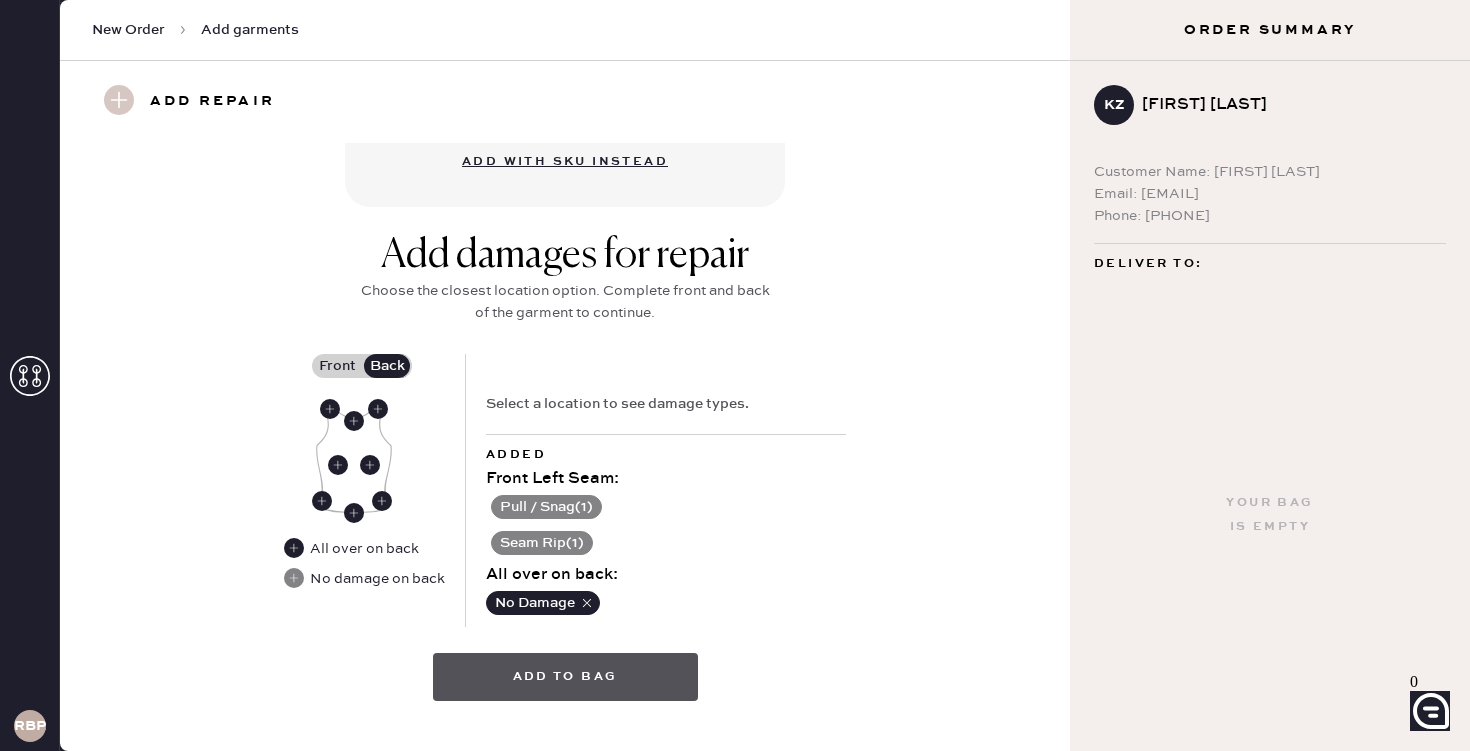 click on "Add to bag" at bounding box center [565, 677] 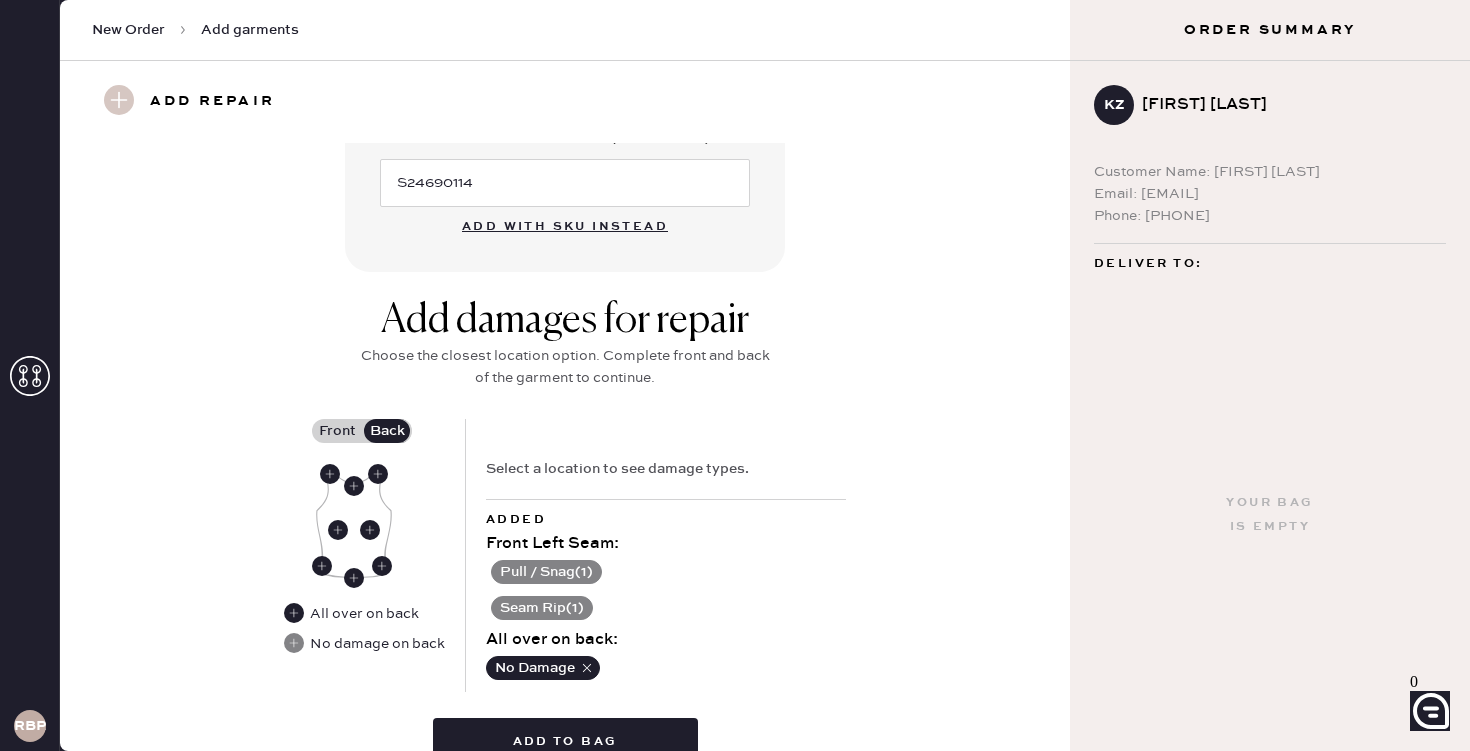 scroll, scrollTop: 0, scrollLeft: 0, axis: both 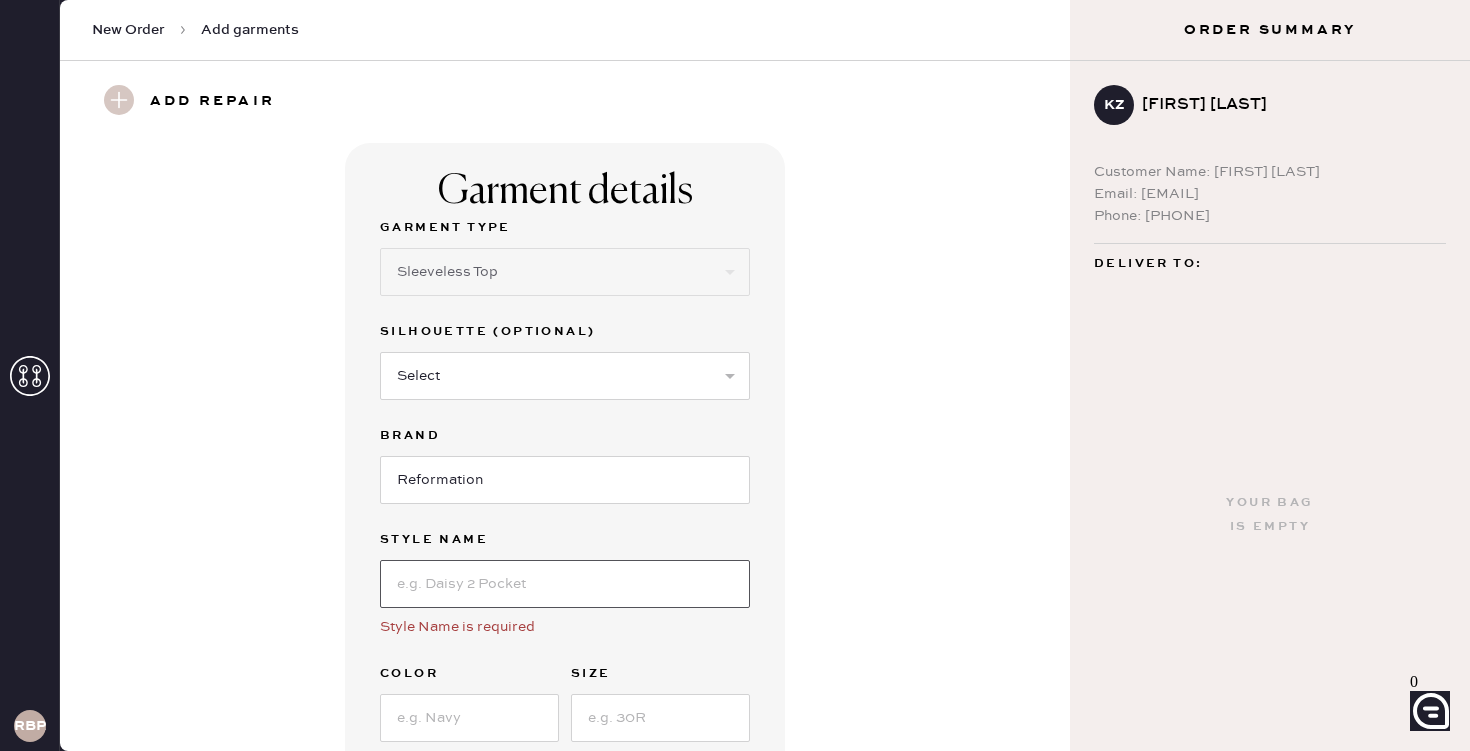 click at bounding box center [565, 584] 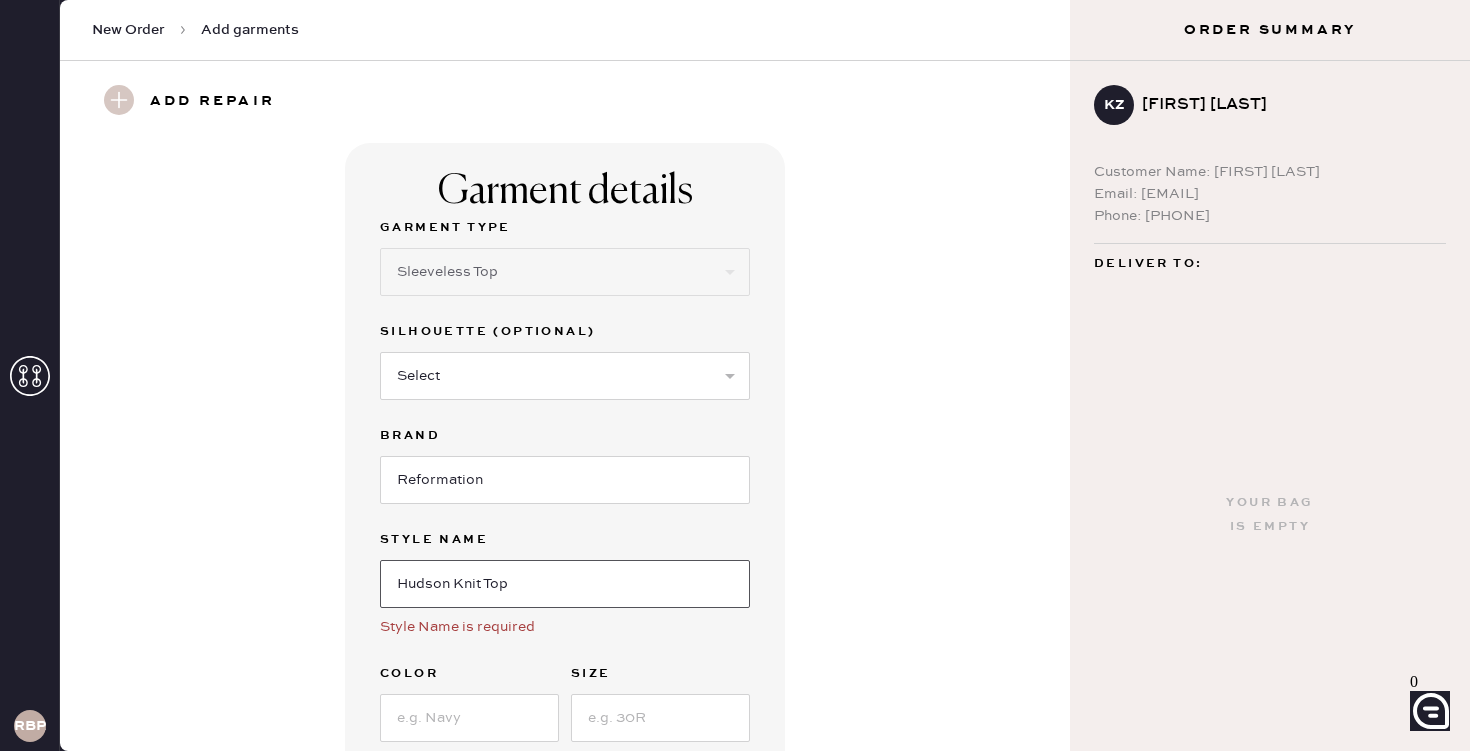 type on "Hudson Knit Top" 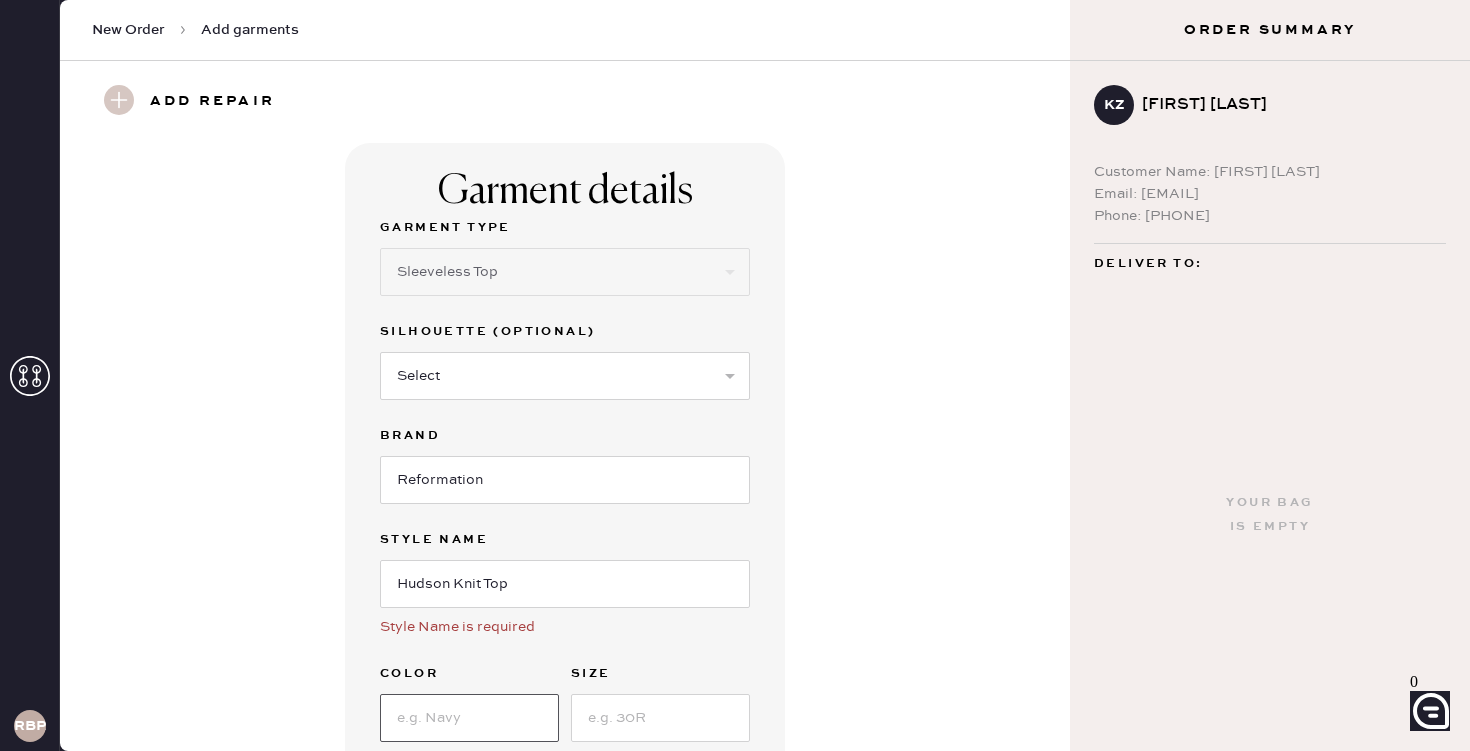 click at bounding box center [469, 718] 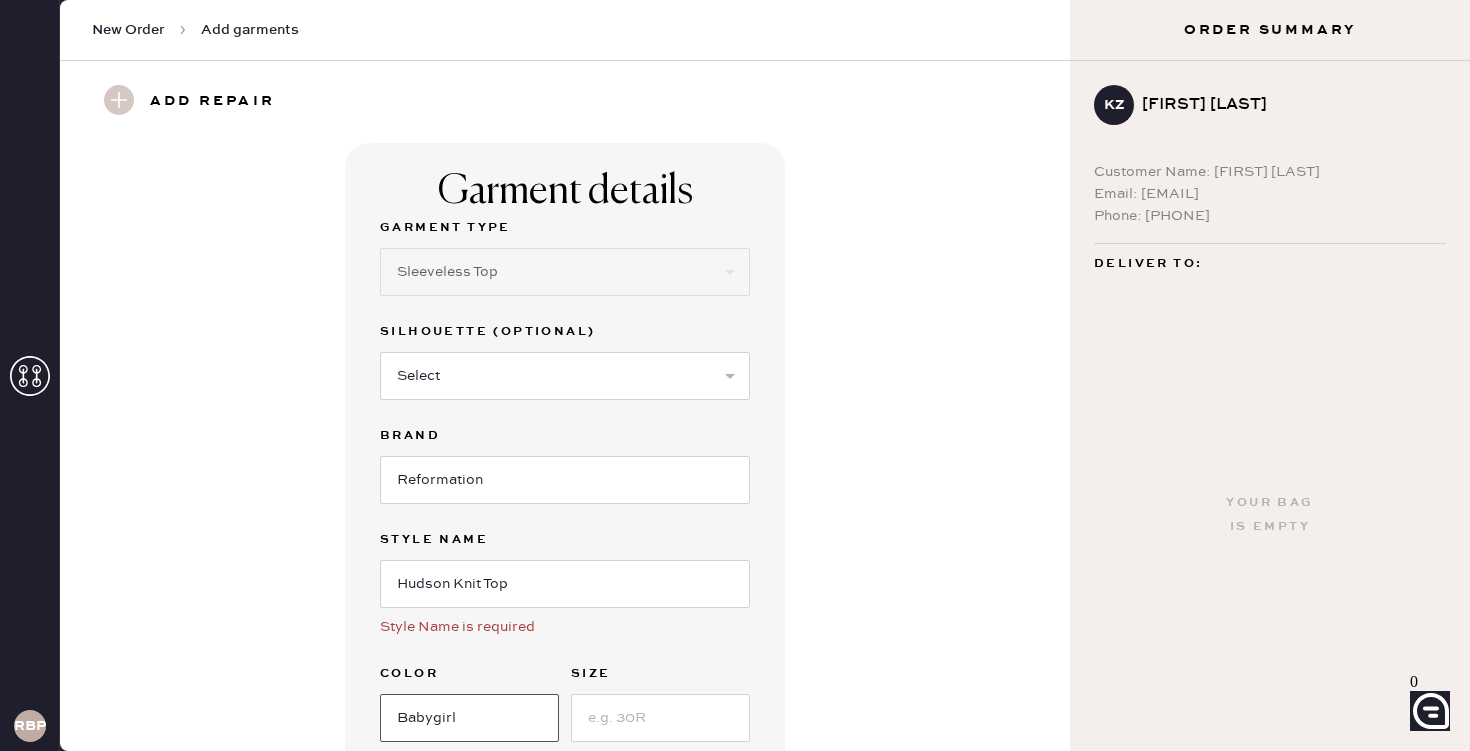 type on "Babygirl" 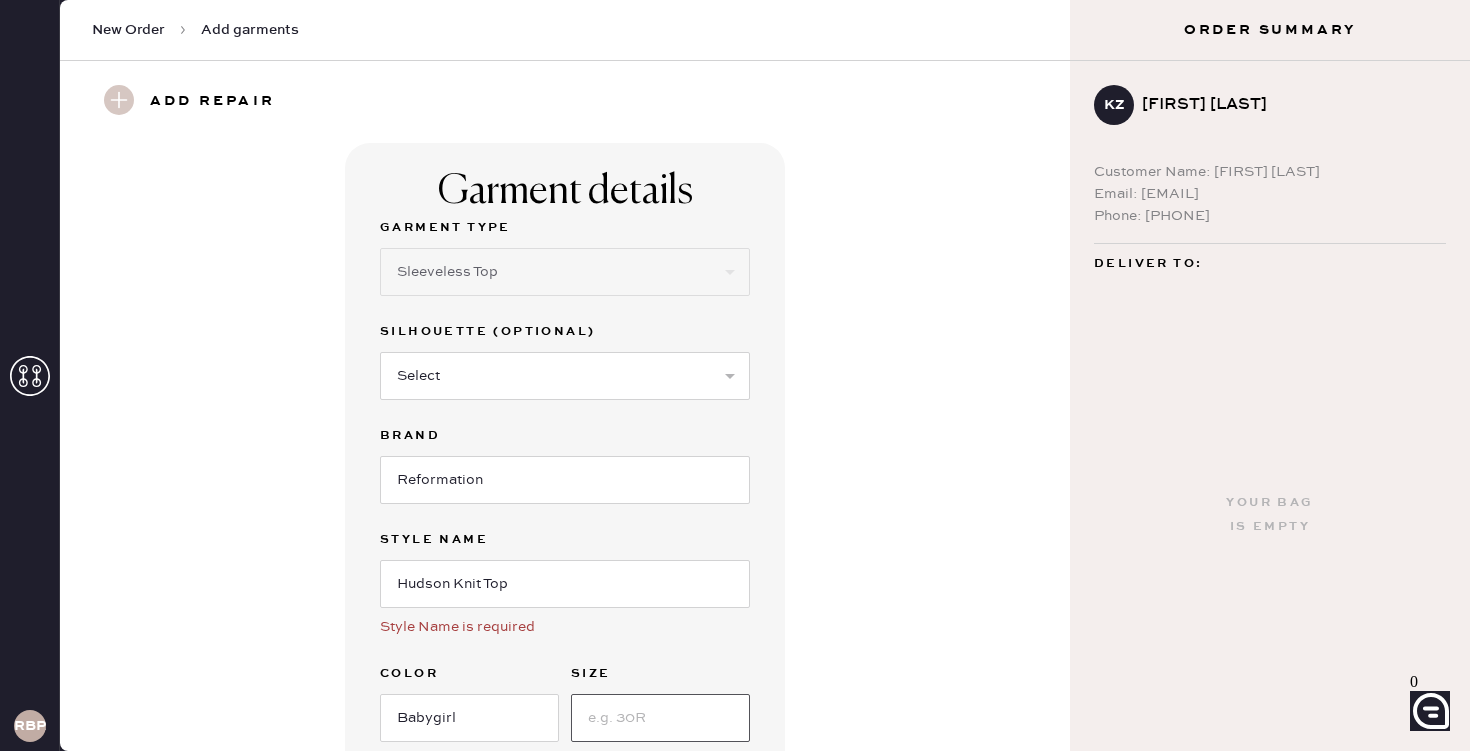 click at bounding box center [660, 718] 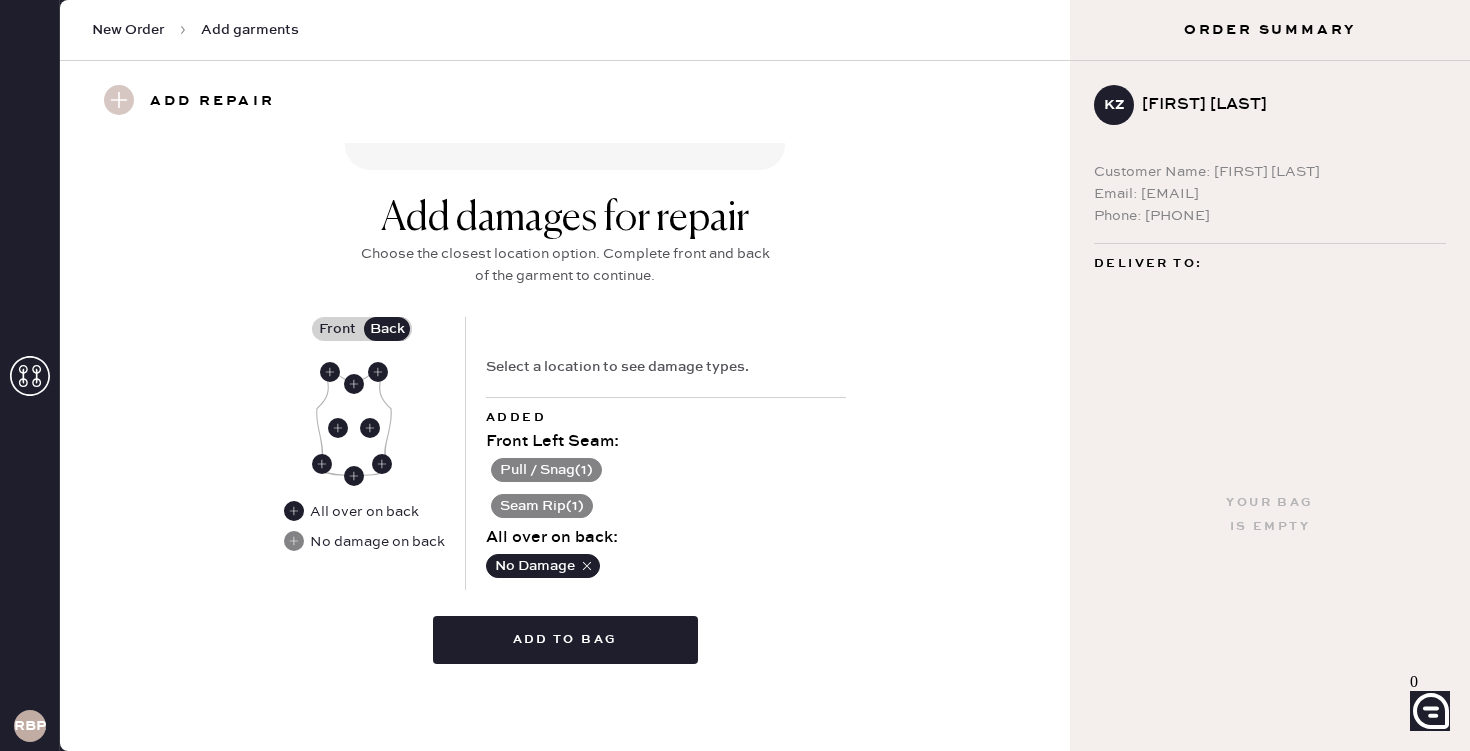 type on "M" 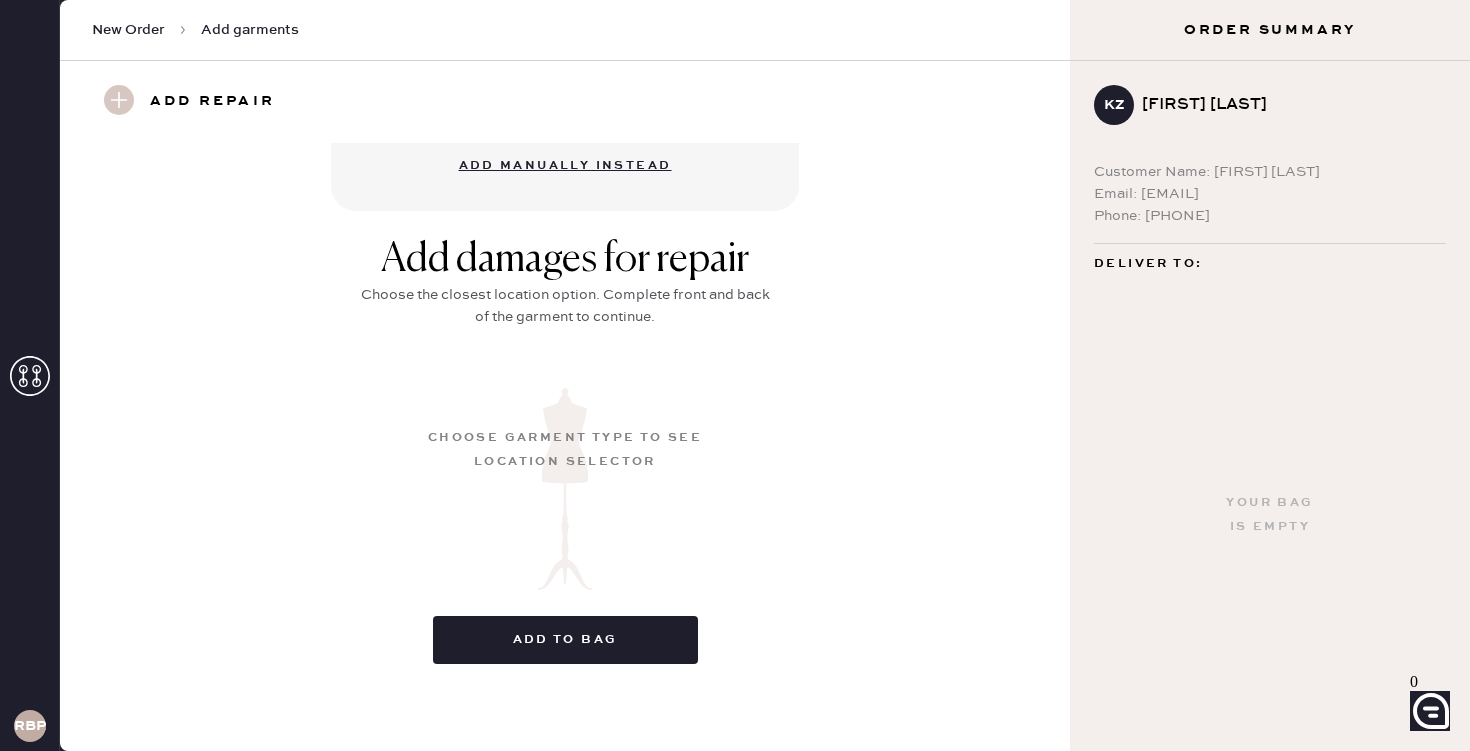 scroll, scrollTop: 233, scrollLeft: 0, axis: vertical 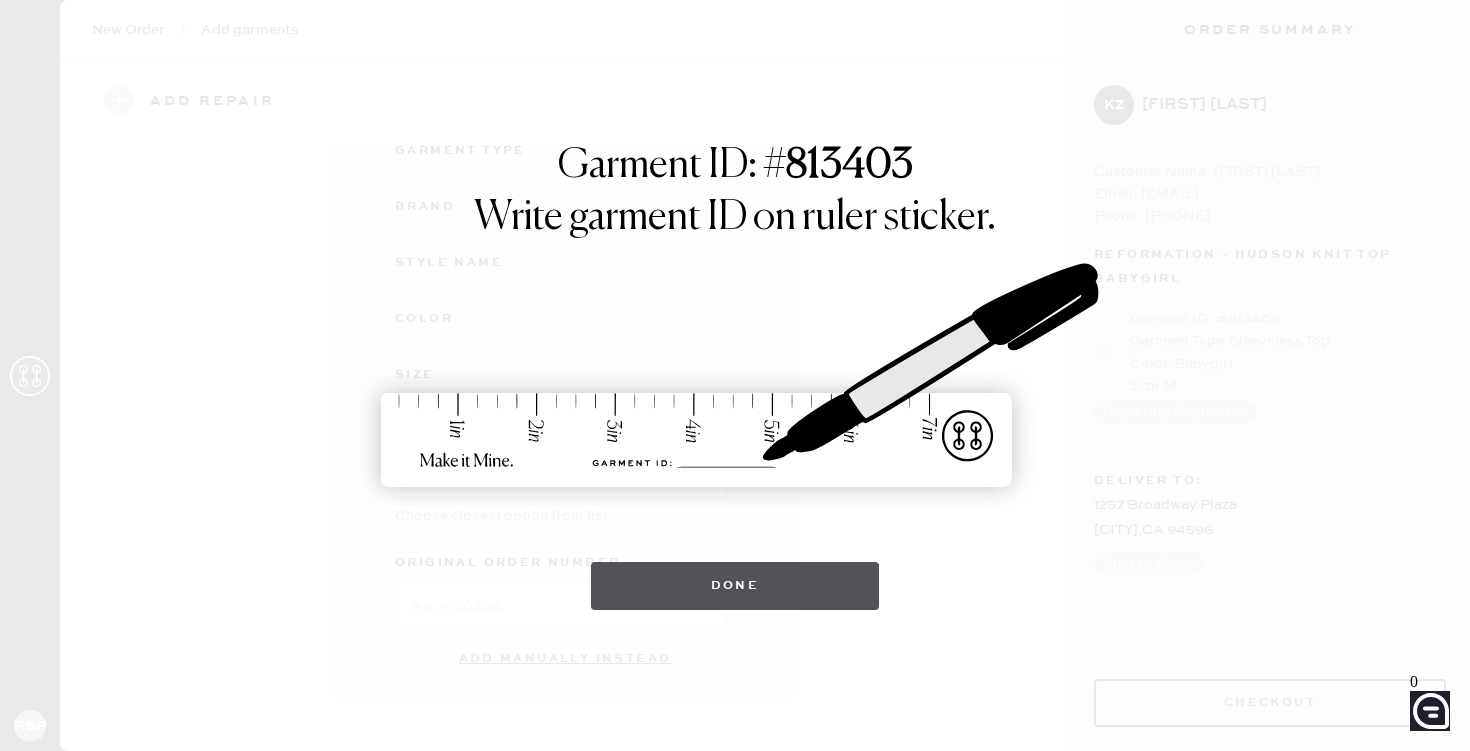click on "Done" at bounding box center [735, 576] 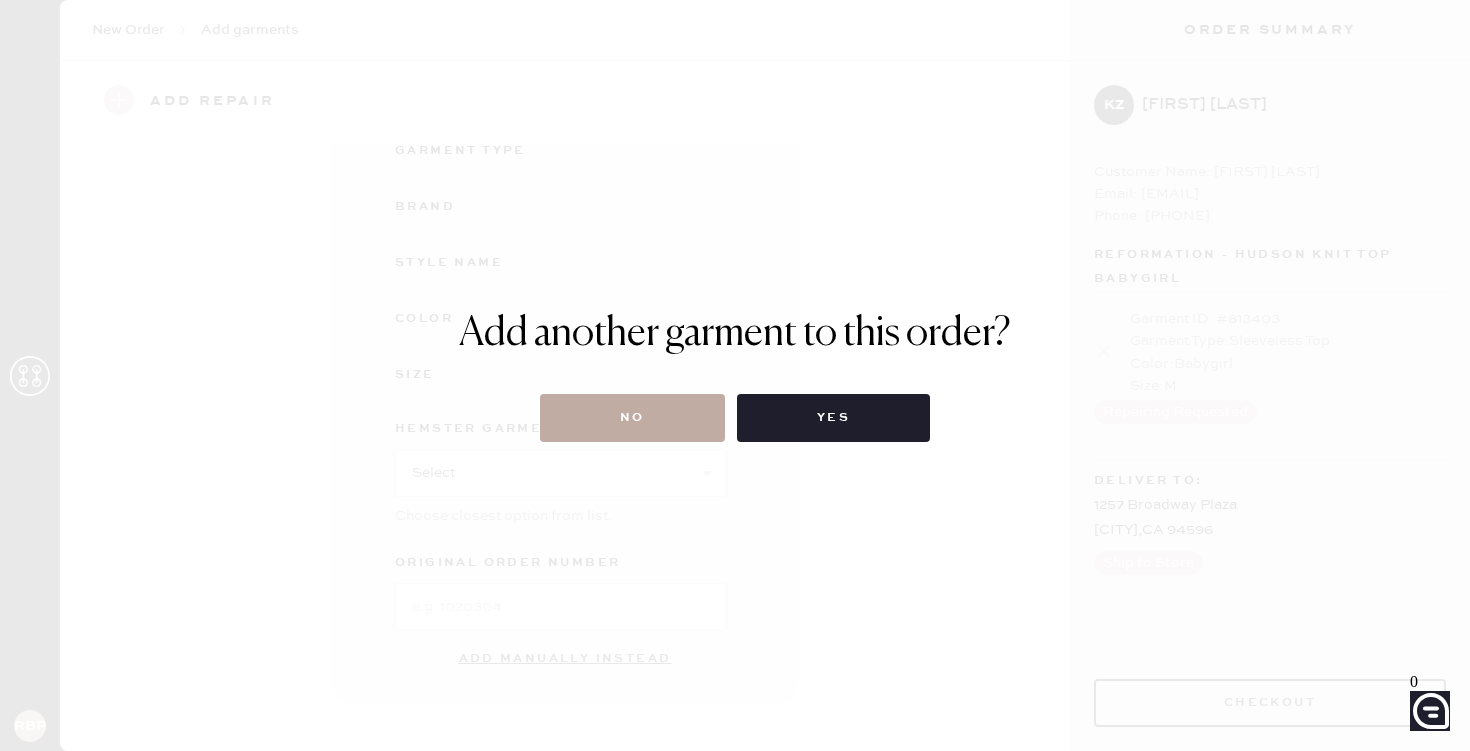 click on "No" at bounding box center (632, 418) 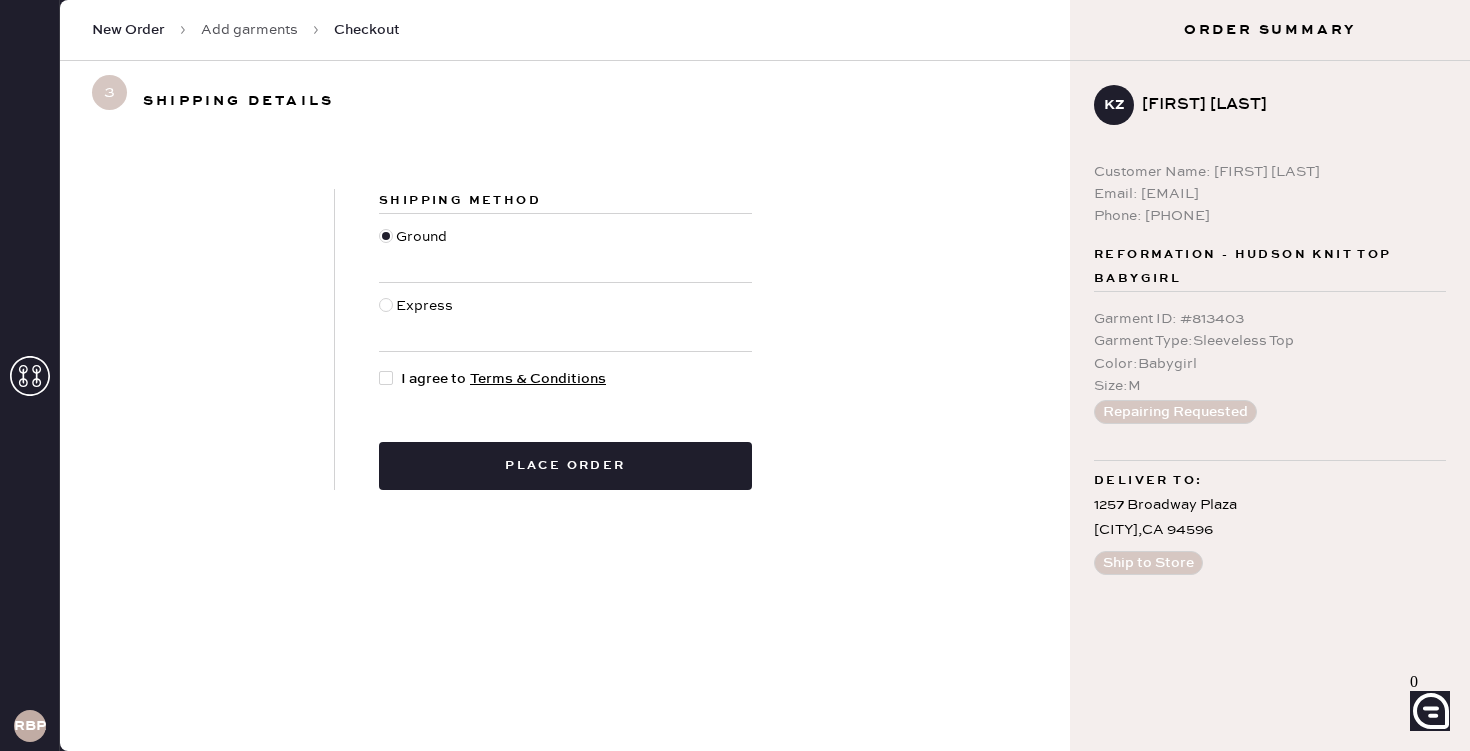click at bounding box center (386, 378) 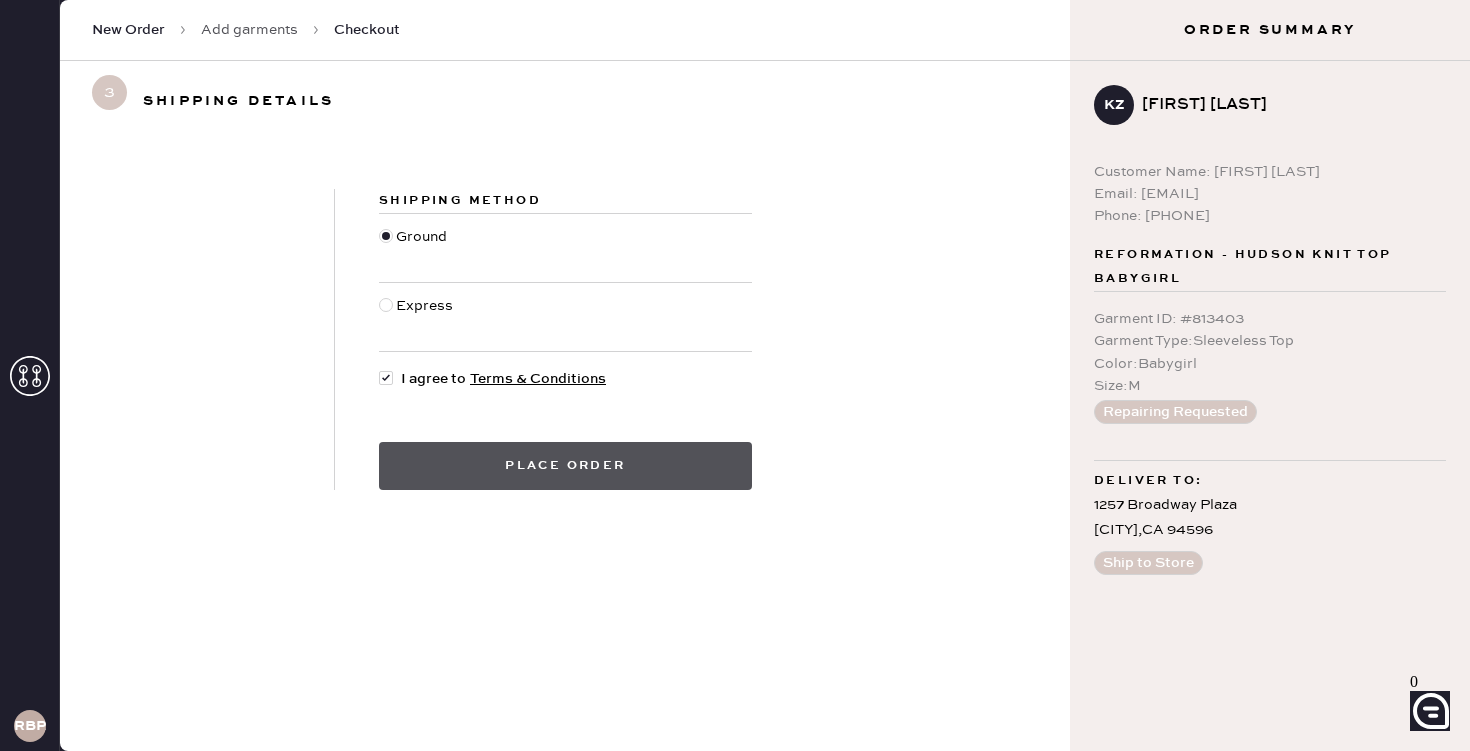 click on "Place order" at bounding box center (565, 466) 